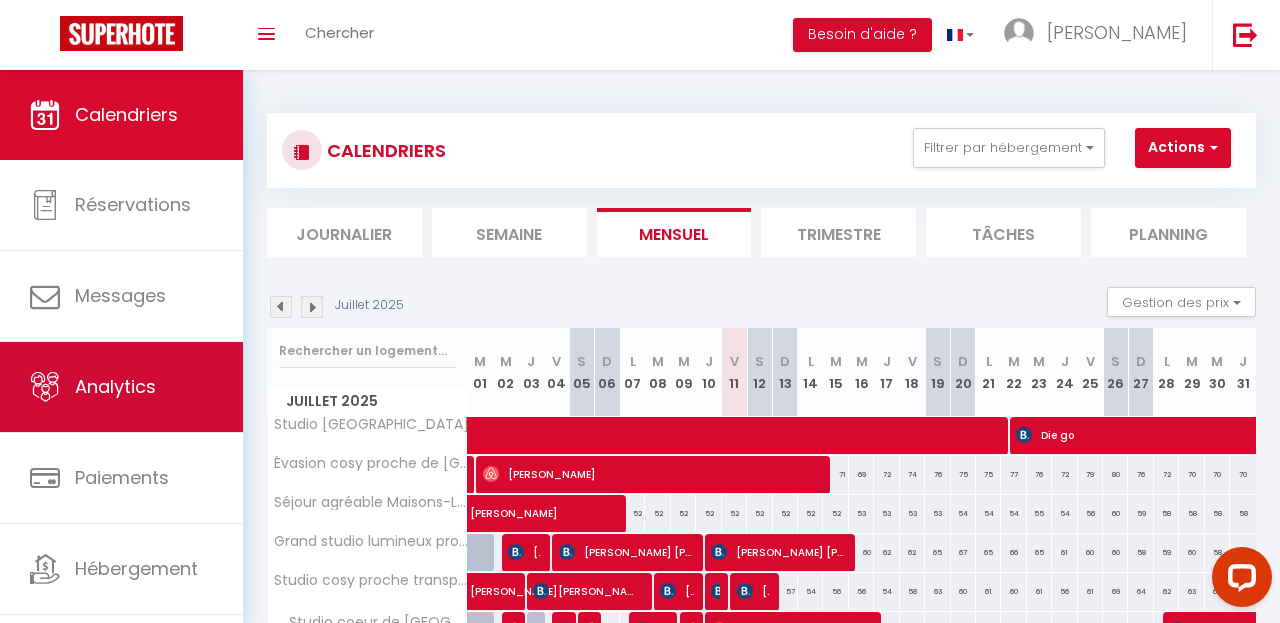 scroll, scrollTop: 0, scrollLeft: 0, axis: both 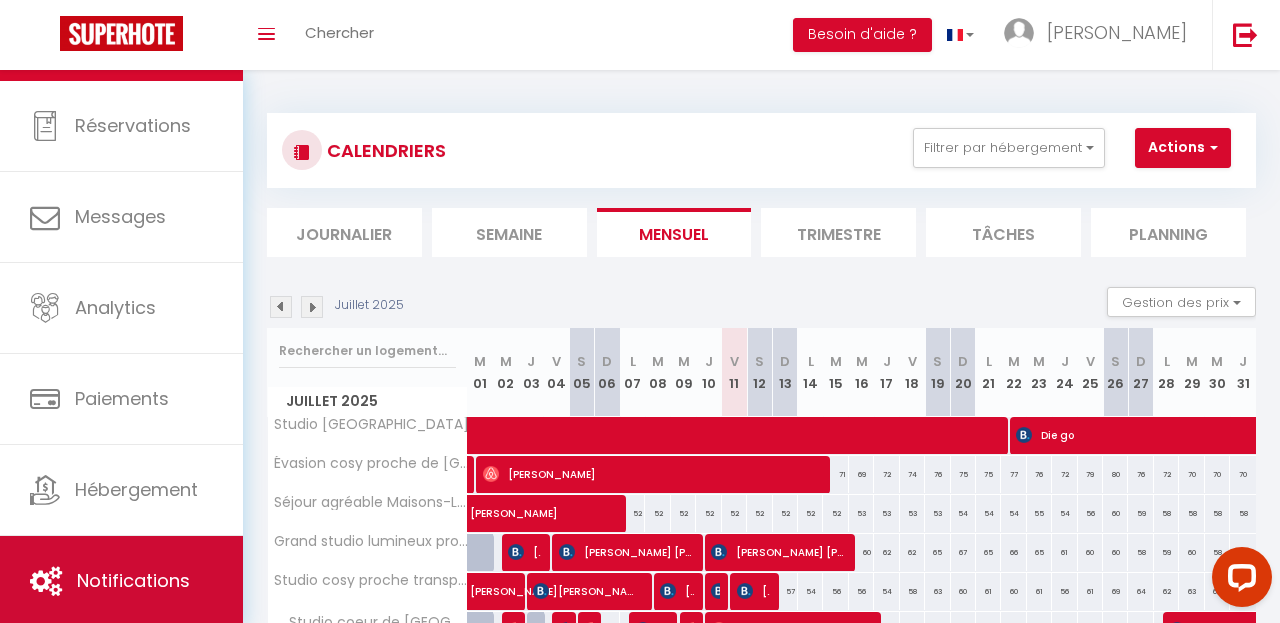 click on "Notifications" at bounding box center (121, 581) 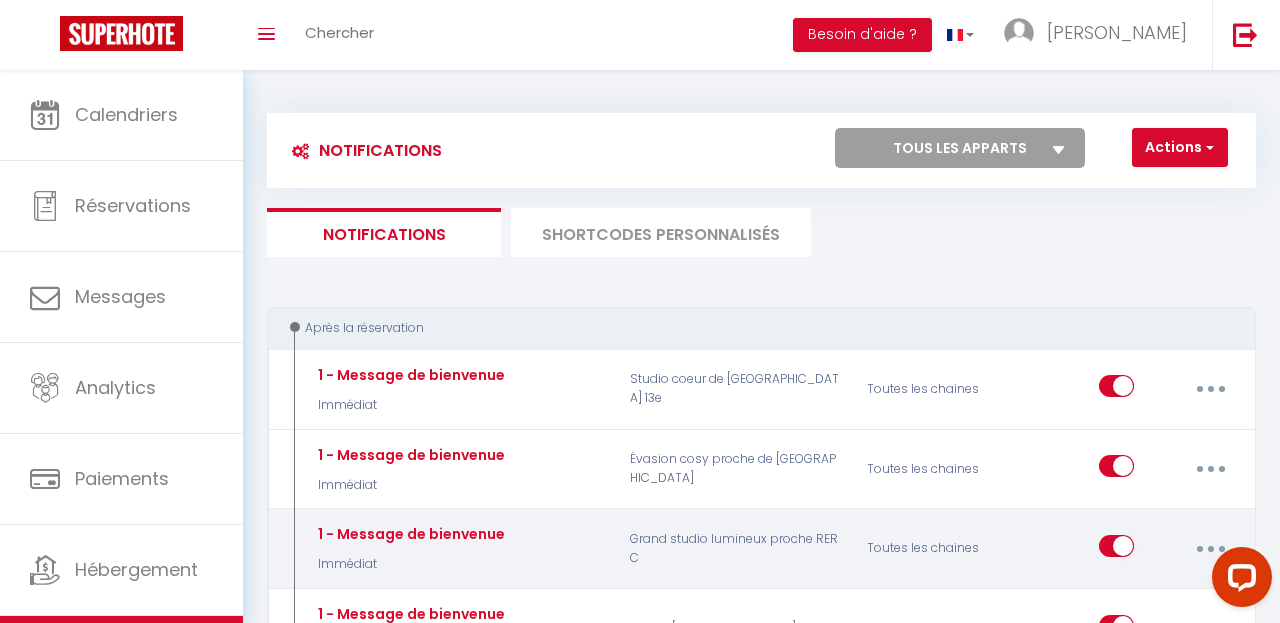 select 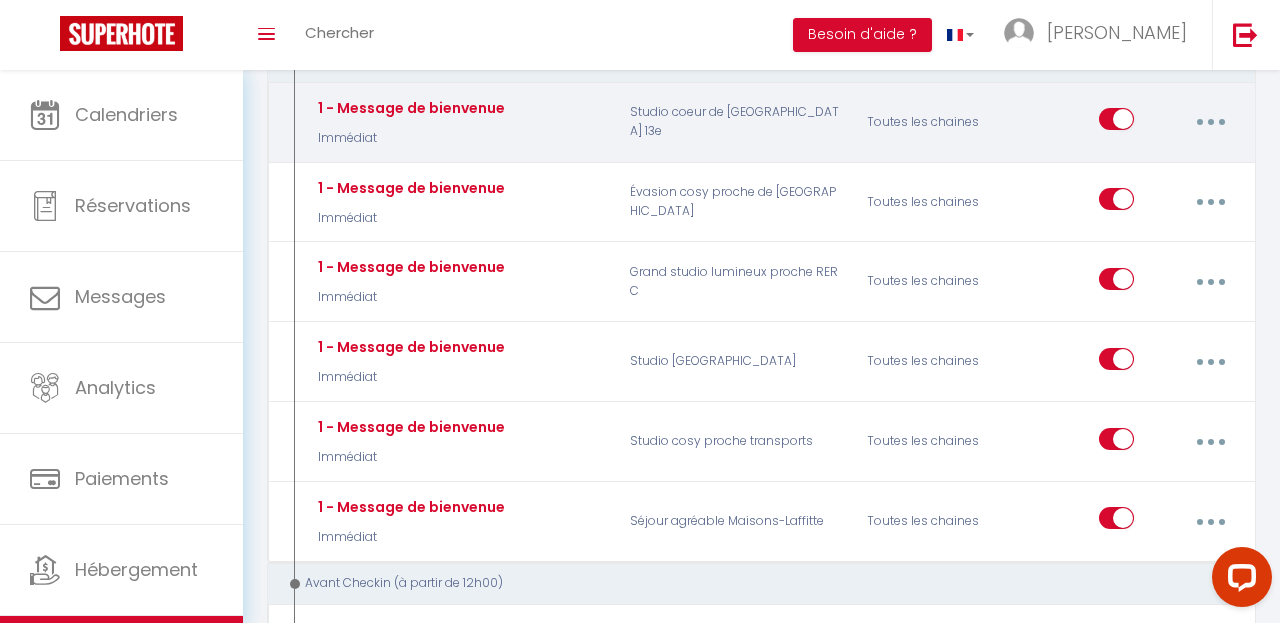 scroll, scrollTop: 272, scrollLeft: 0, axis: vertical 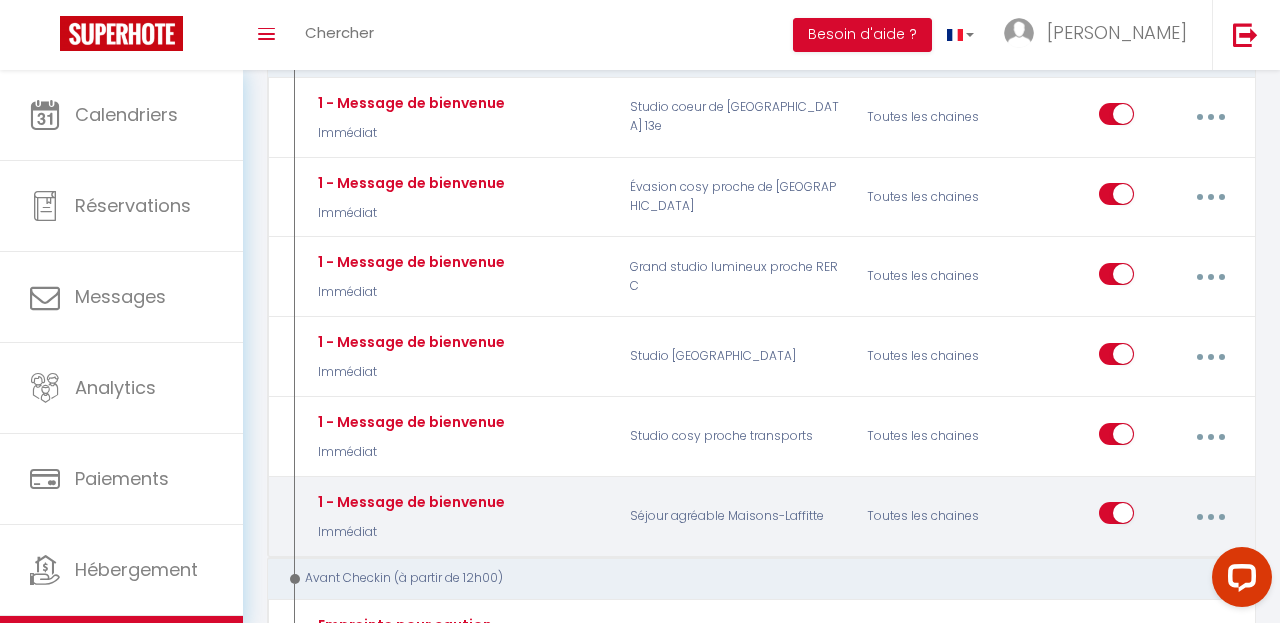 click at bounding box center (1210, 516) 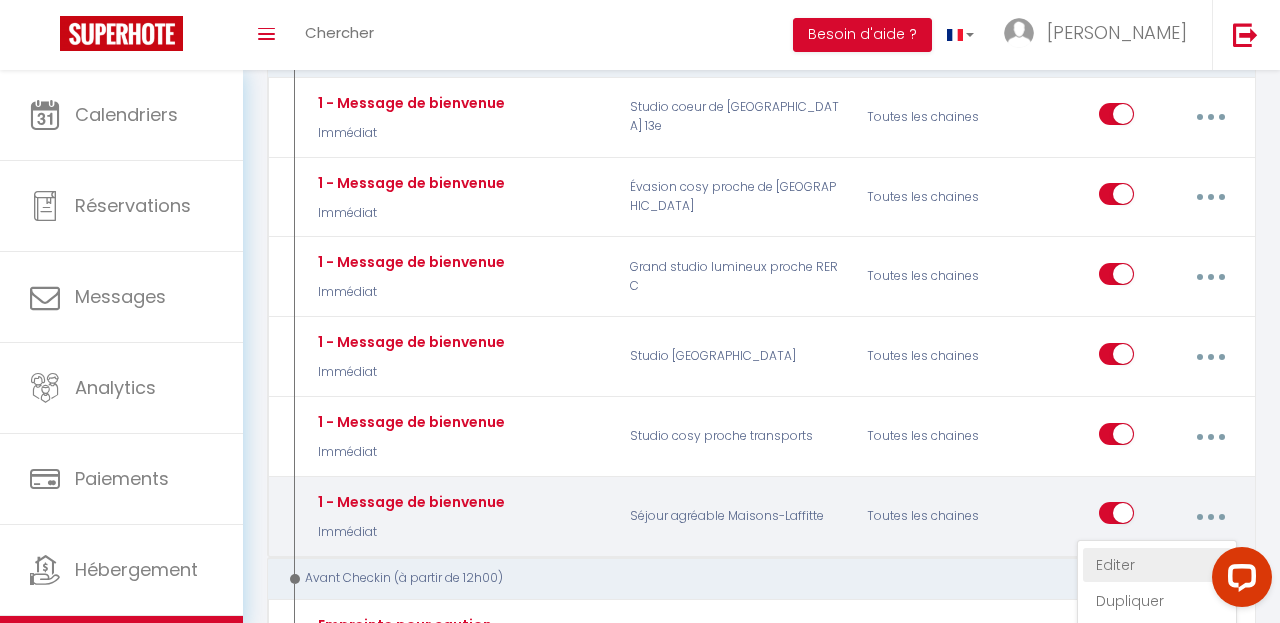 click on "Editer" at bounding box center (1157, 565) 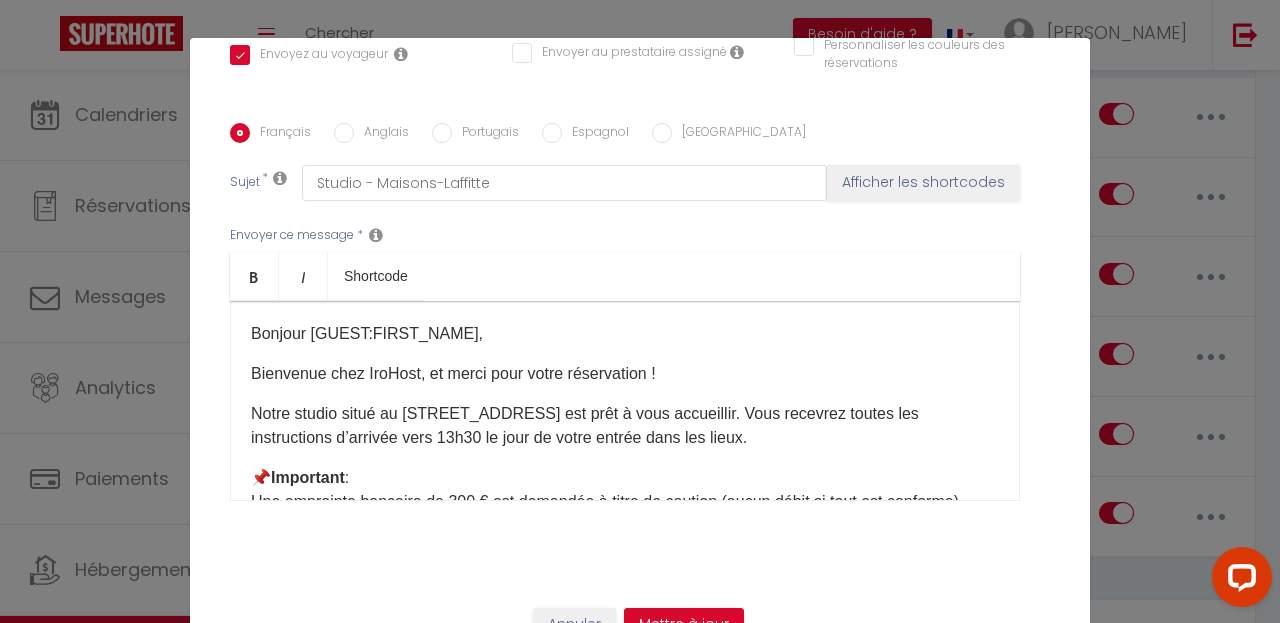 scroll, scrollTop: 468, scrollLeft: 0, axis: vertical 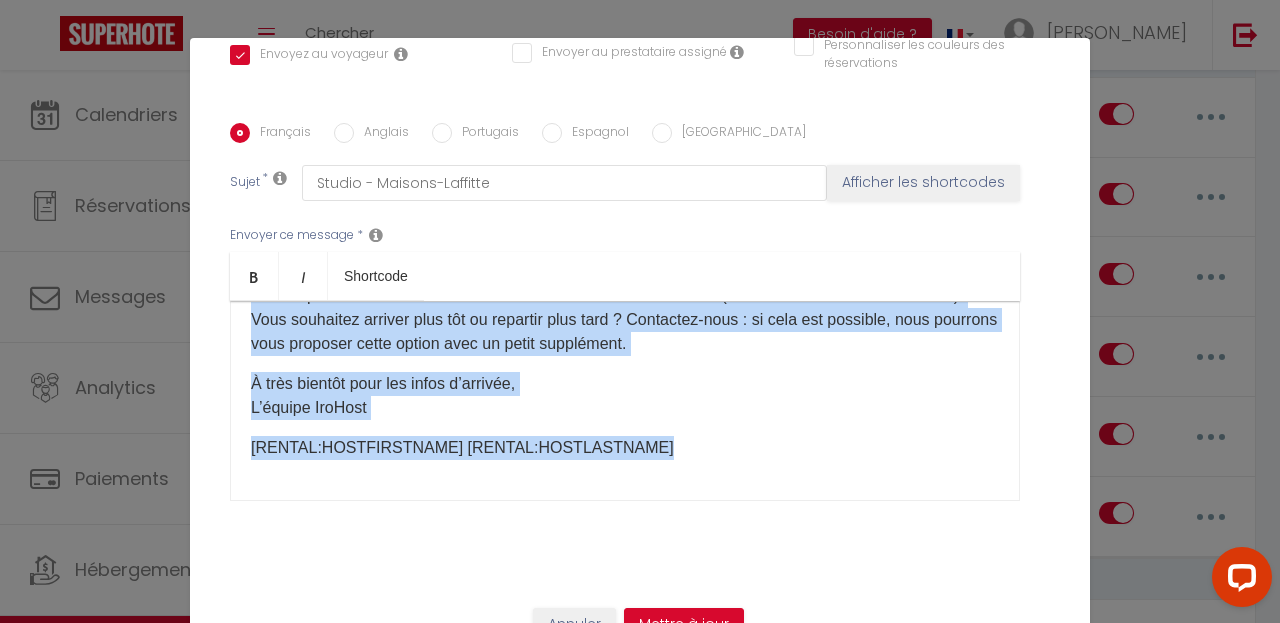 drag, startPoint x: 254, startPoint y: 327, endPoint x: 410, endPoint y: 562, distance: 282.06558 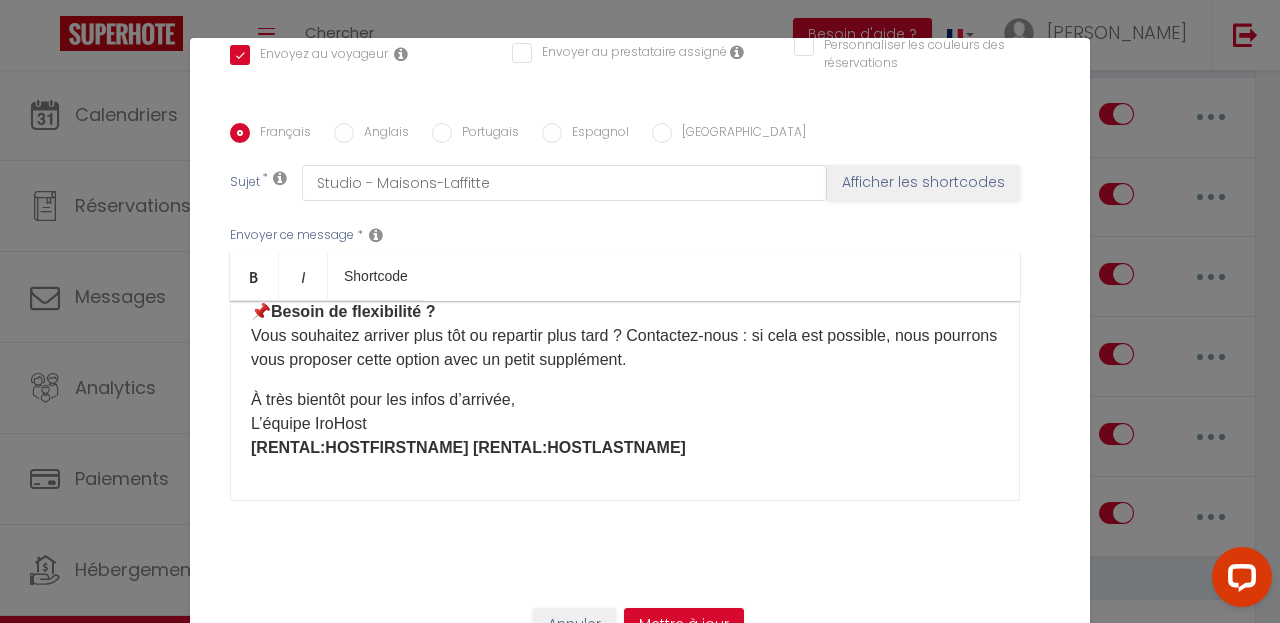 scroll, scrollTop: 0, scrollLeft: 0, axis: both 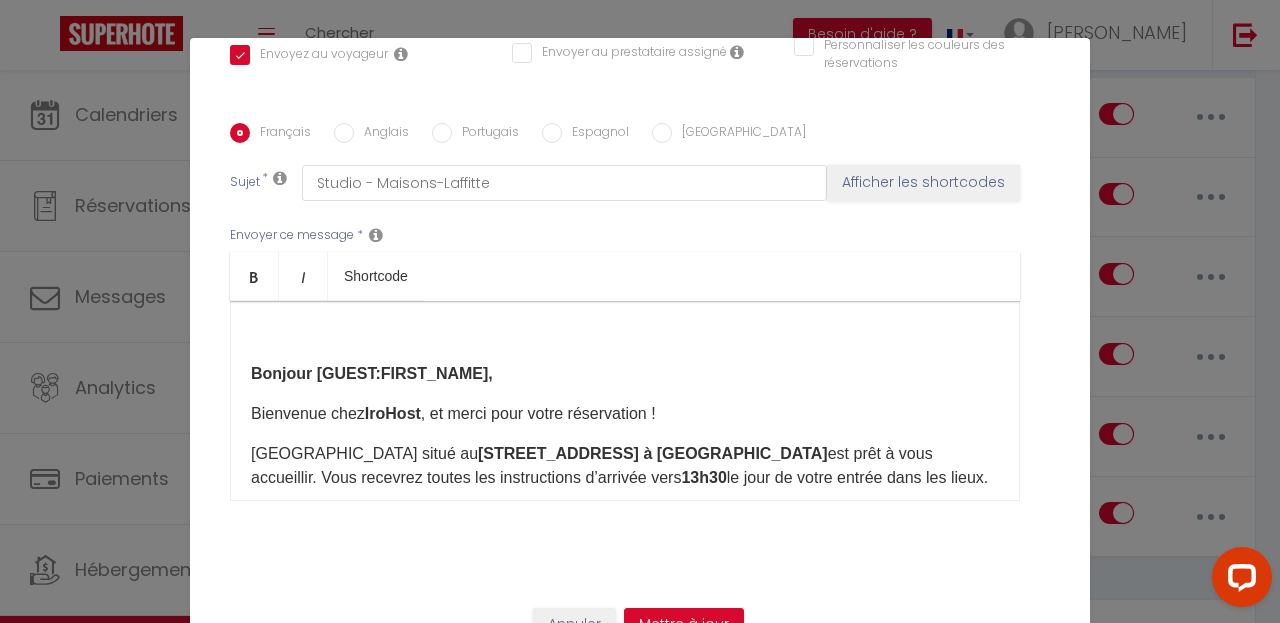 click on "Bonjour [GUEST:FIRST_NAME]," at bounding box center (372, 373) 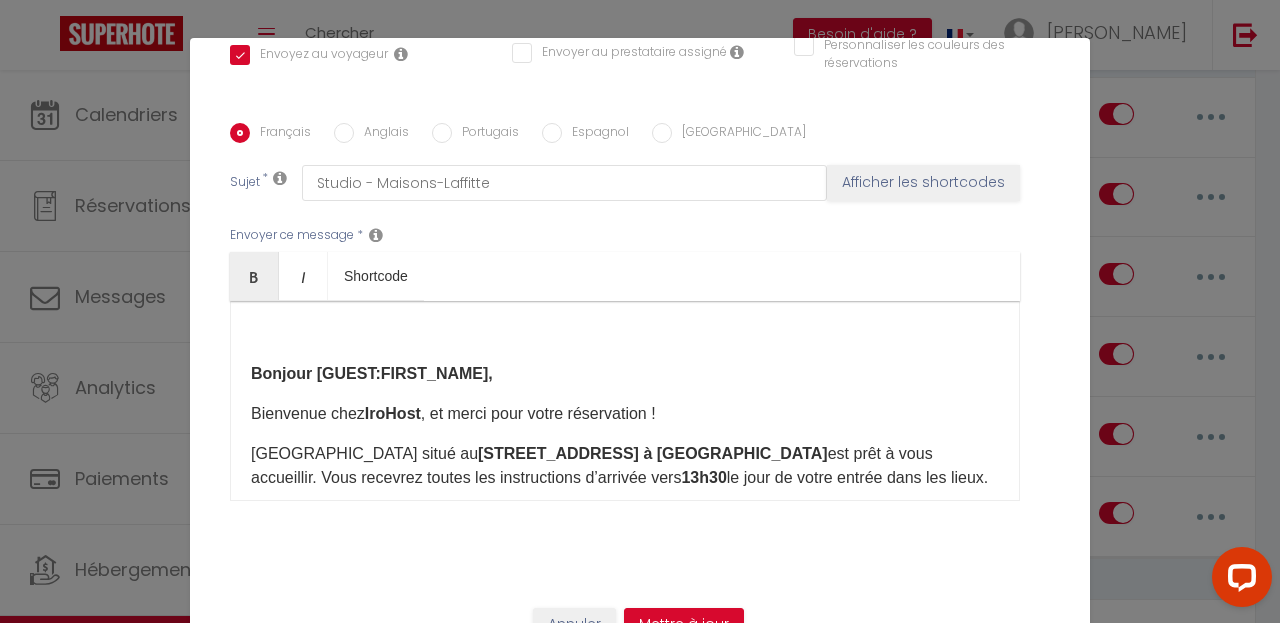 type 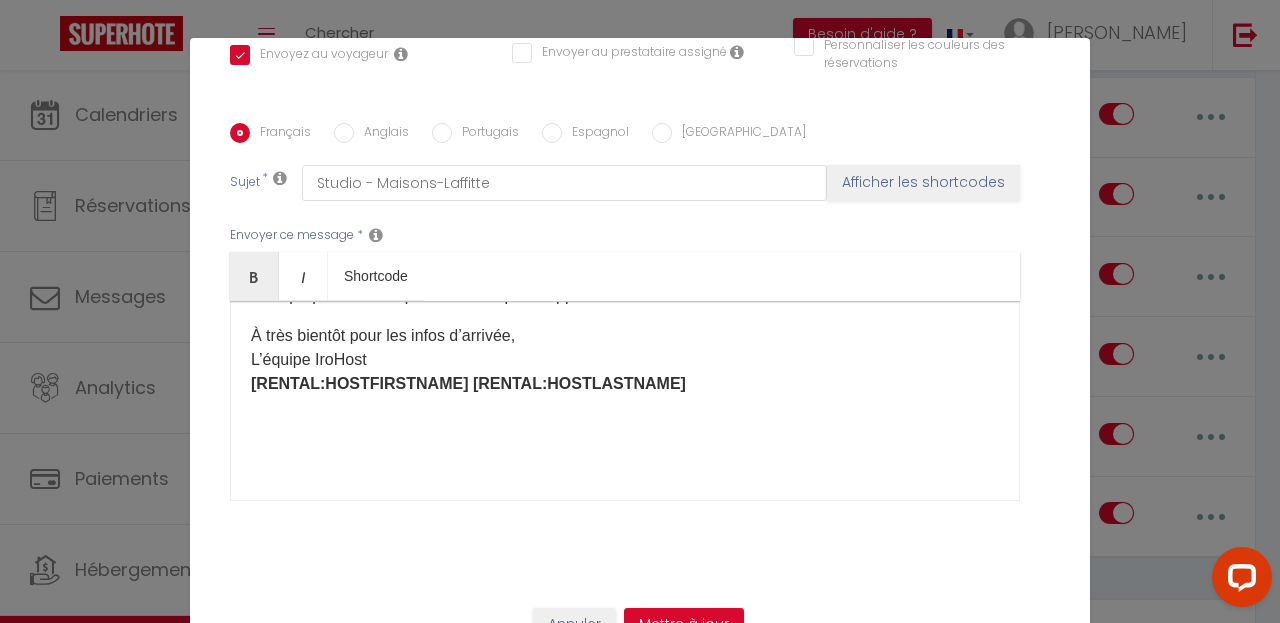 scroll, scrollTop: 230, scrollLeft: 0, axis: vertical 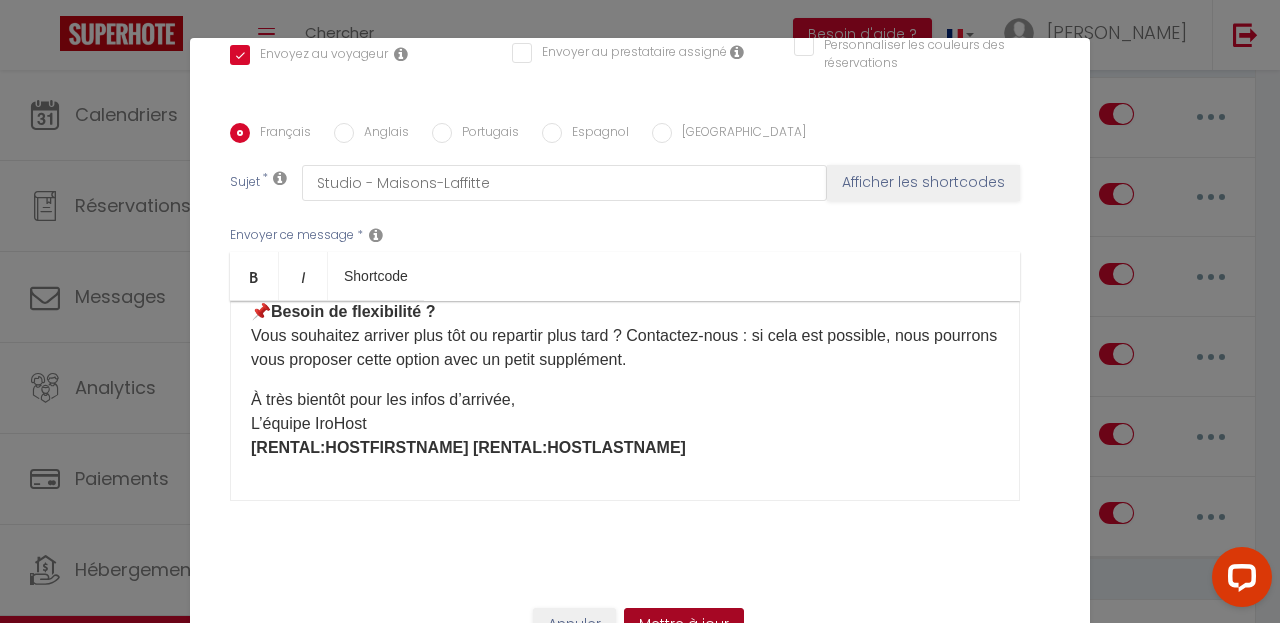 click on "Mettre à jour" at bounding box center (684, 625) 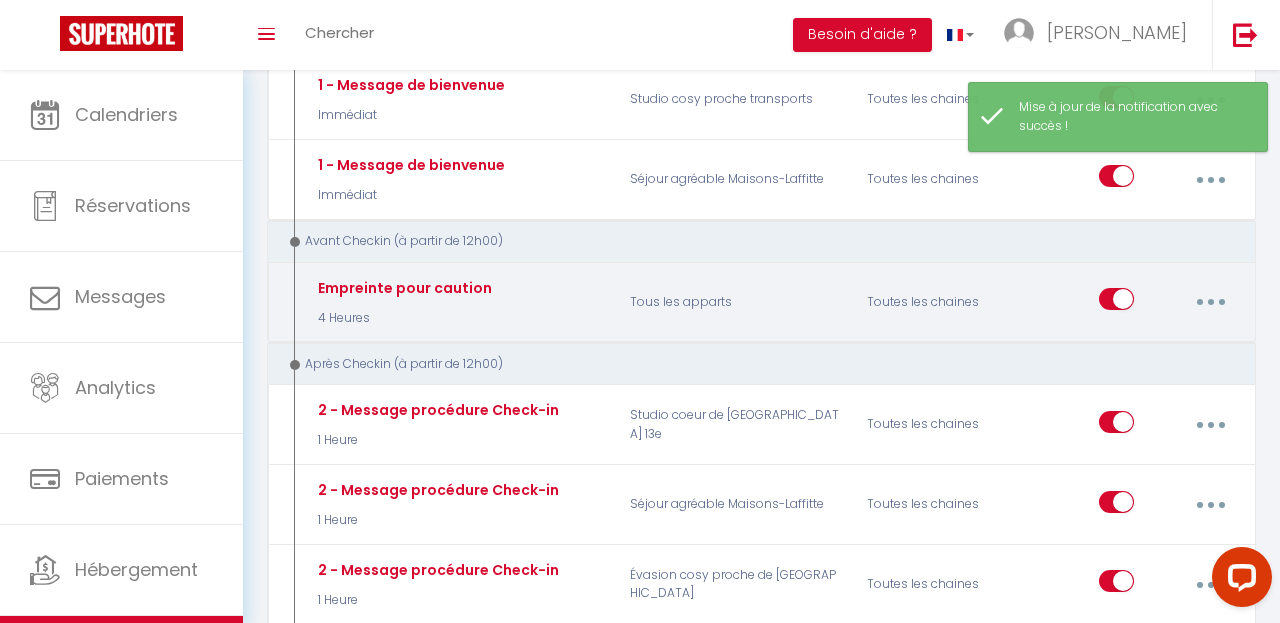 scroll, scrollTop: 610, scrollLeft: 0, axis: vertical 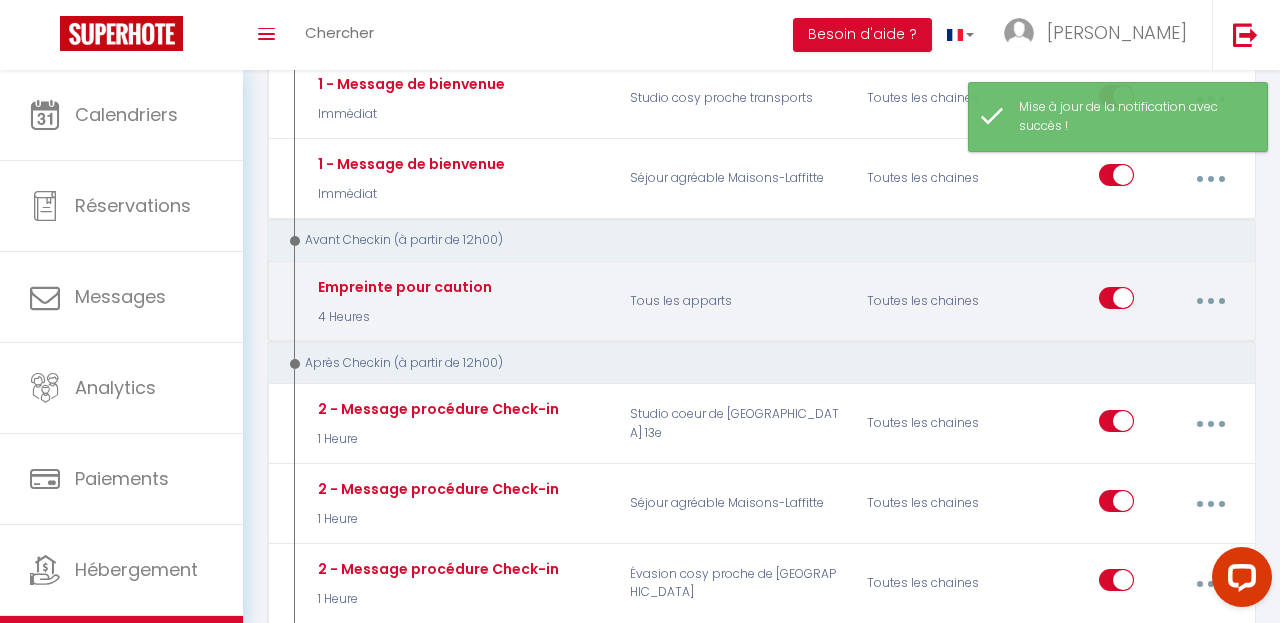 click at bounding box center (1210, 301) 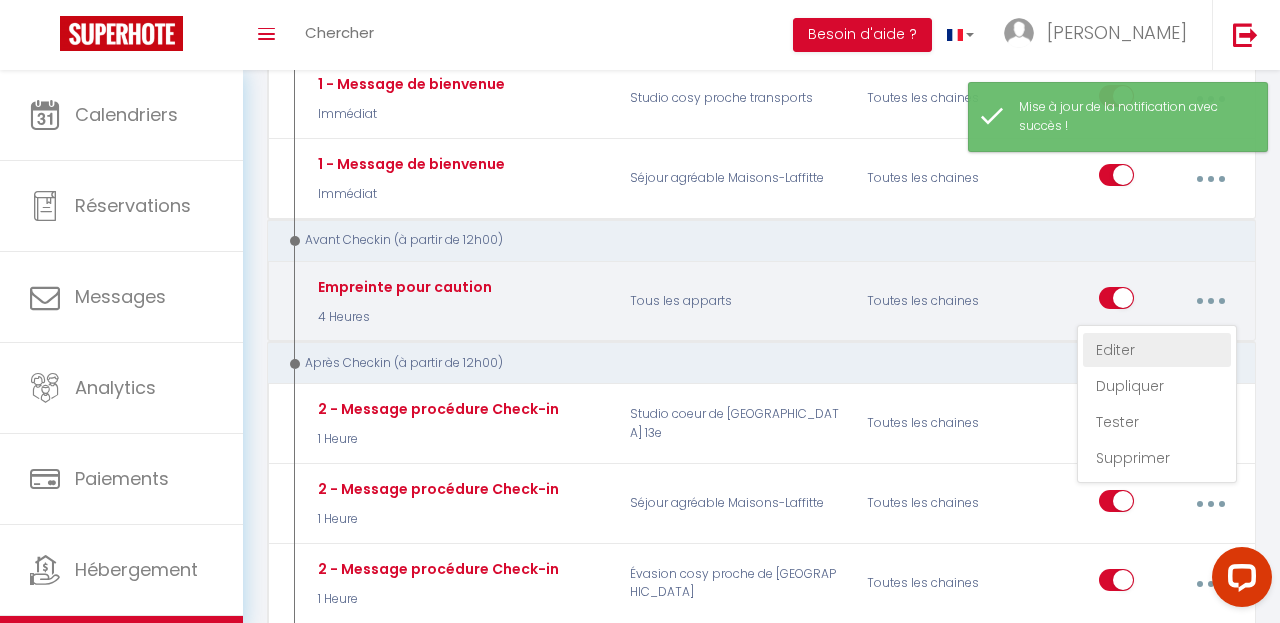 click on "Editer" at bounding box center (1157, 350) 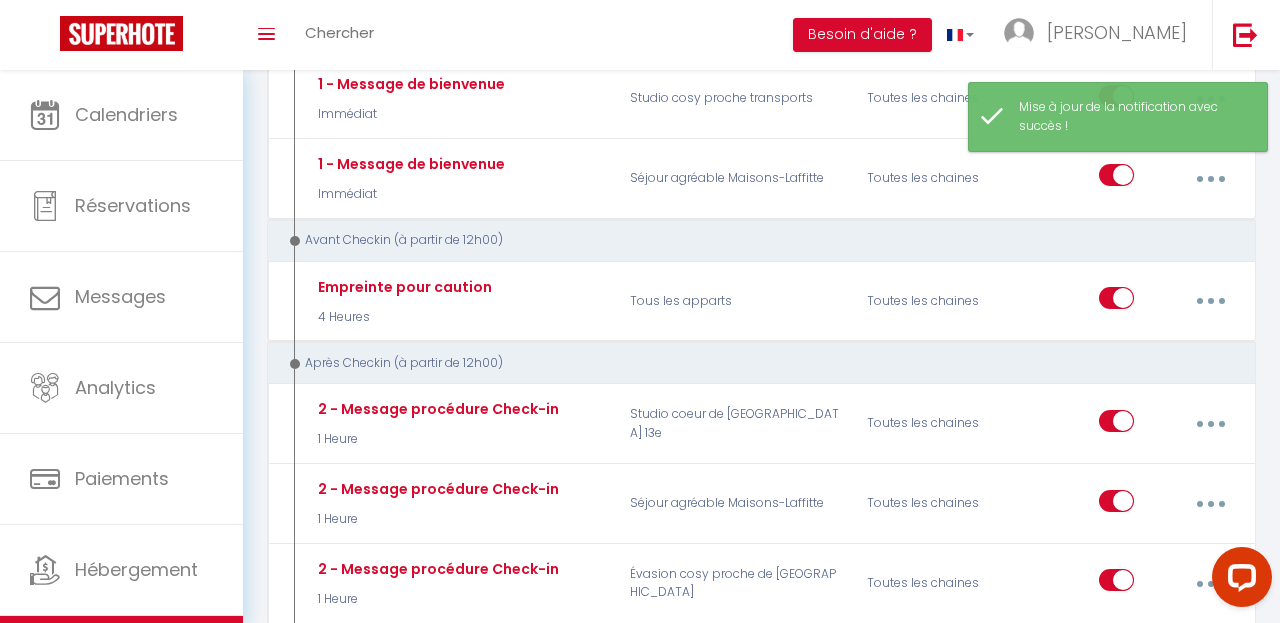 scroll, scrollTop: 70, scrollLeft: 0, axis: vertical 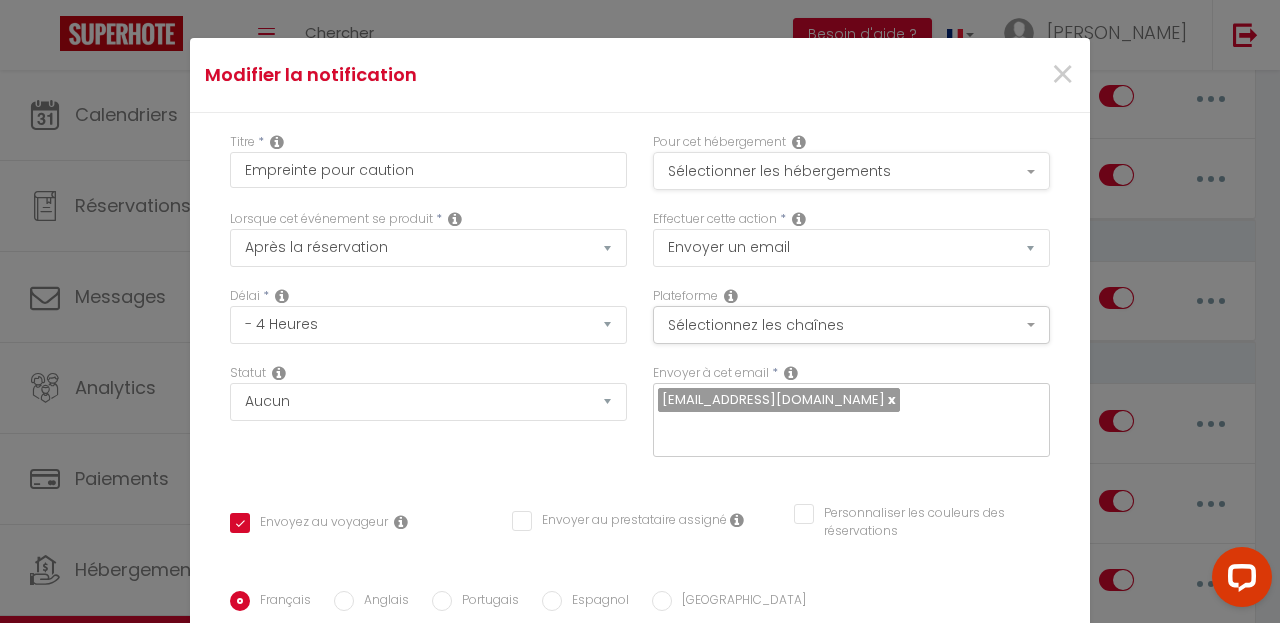 click on "Sélectionner les hébergements" at bounding box center (851, 171) 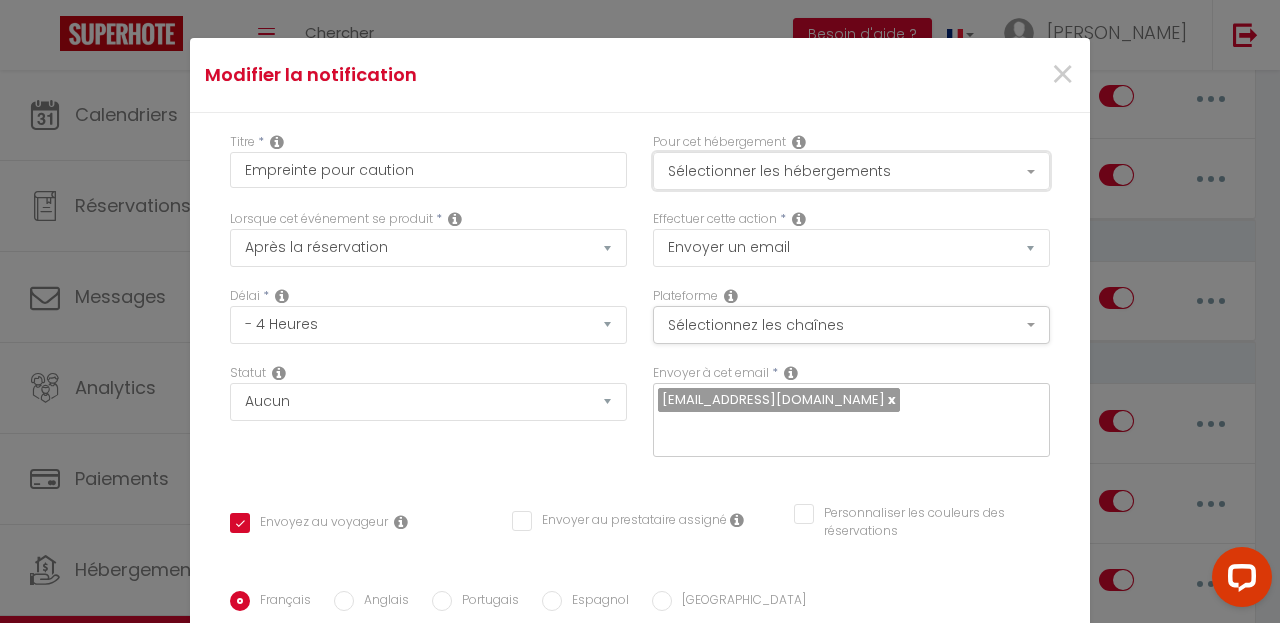 scroll, scrollTop: 0, scrollLeft: 0, axis: both 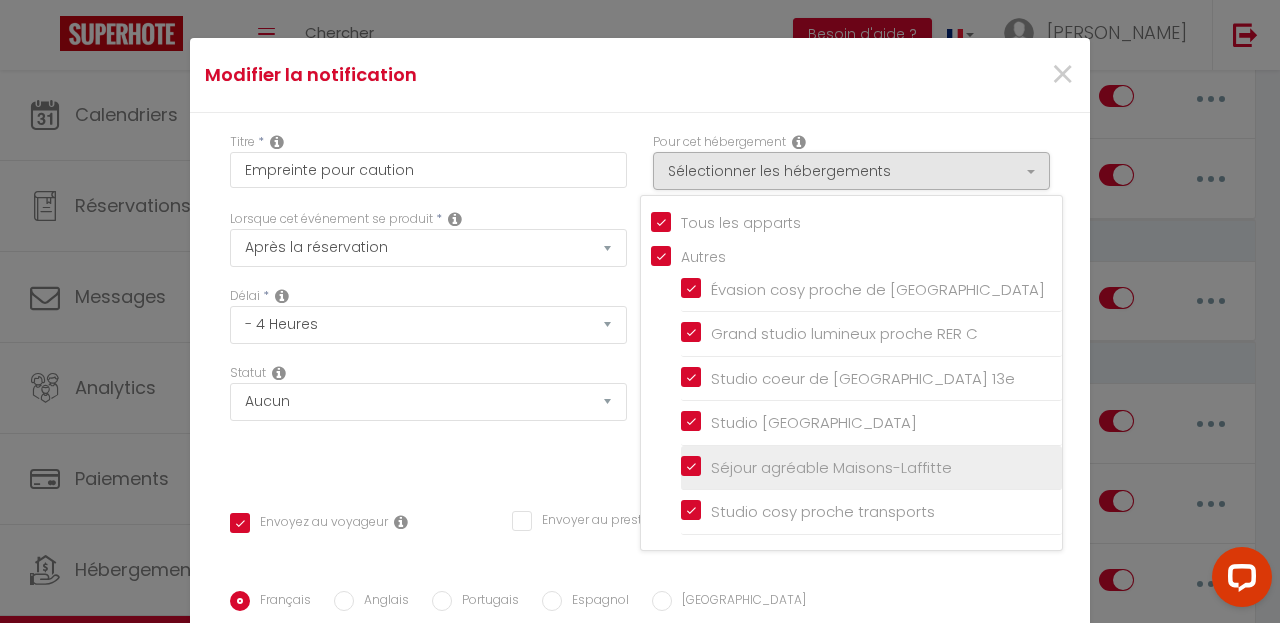 click on "Séjour agréable Maisons-Laffitte" at bounding box center (871, 468) 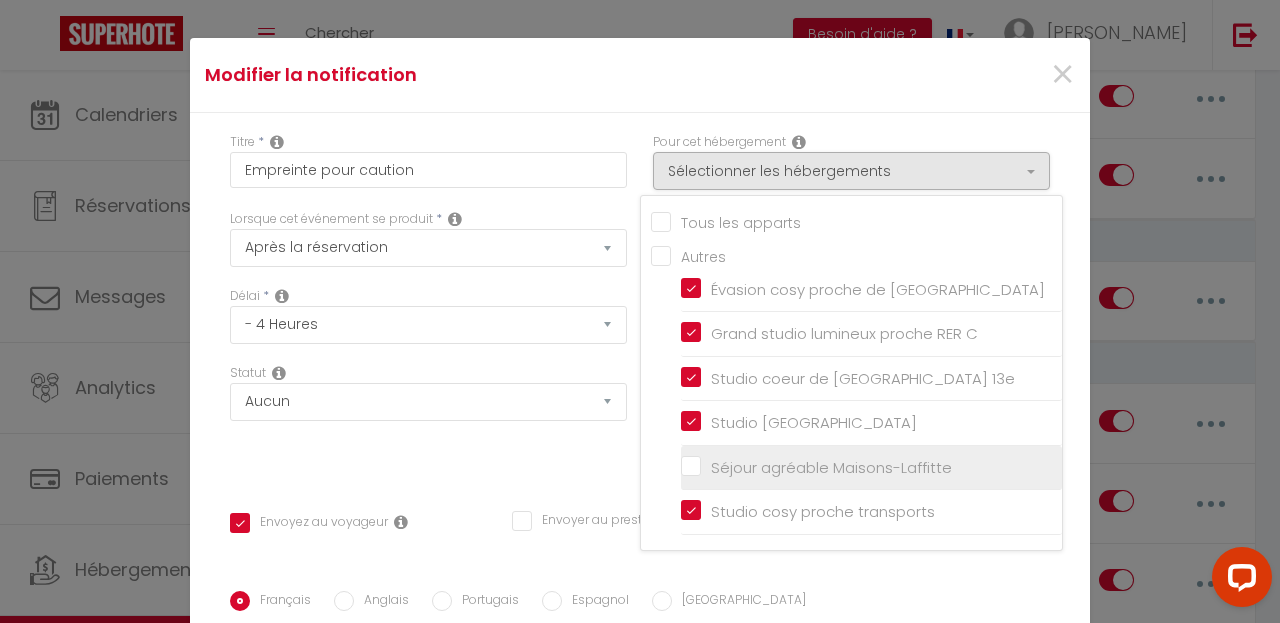 checkbox on "false" 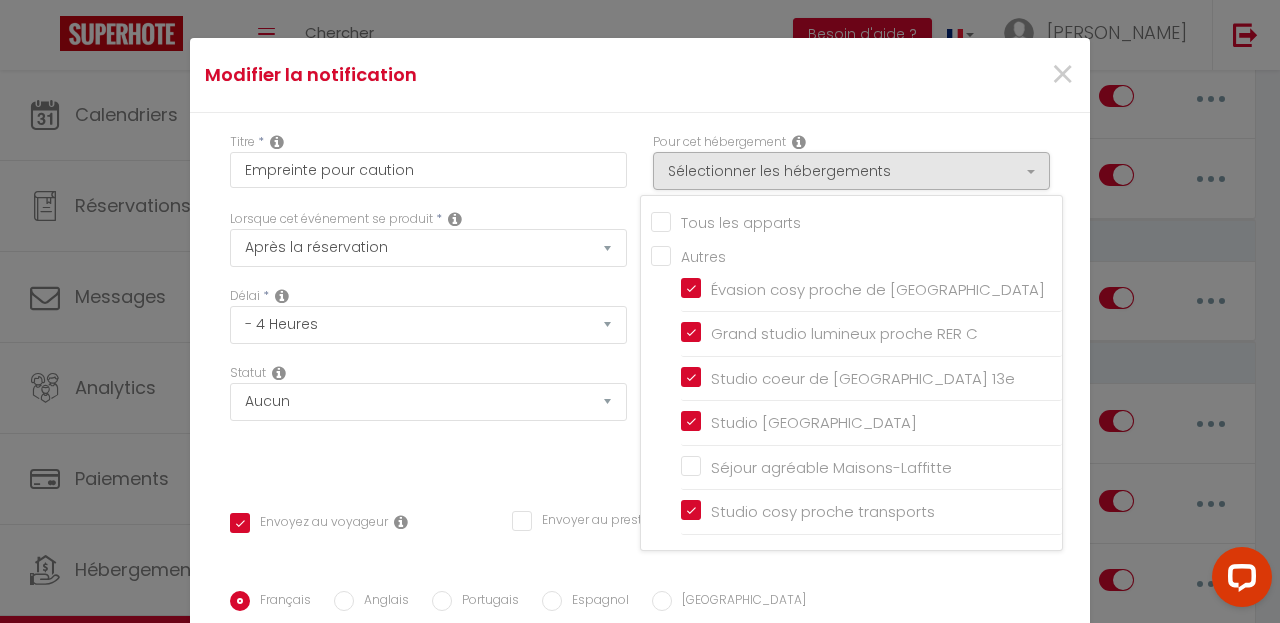 click on "Statut     Aucun   Si la réservation est payée   Si réservation non payée   Si la caution a été prise   Si caution non payée" at bounding box center [428, 420] 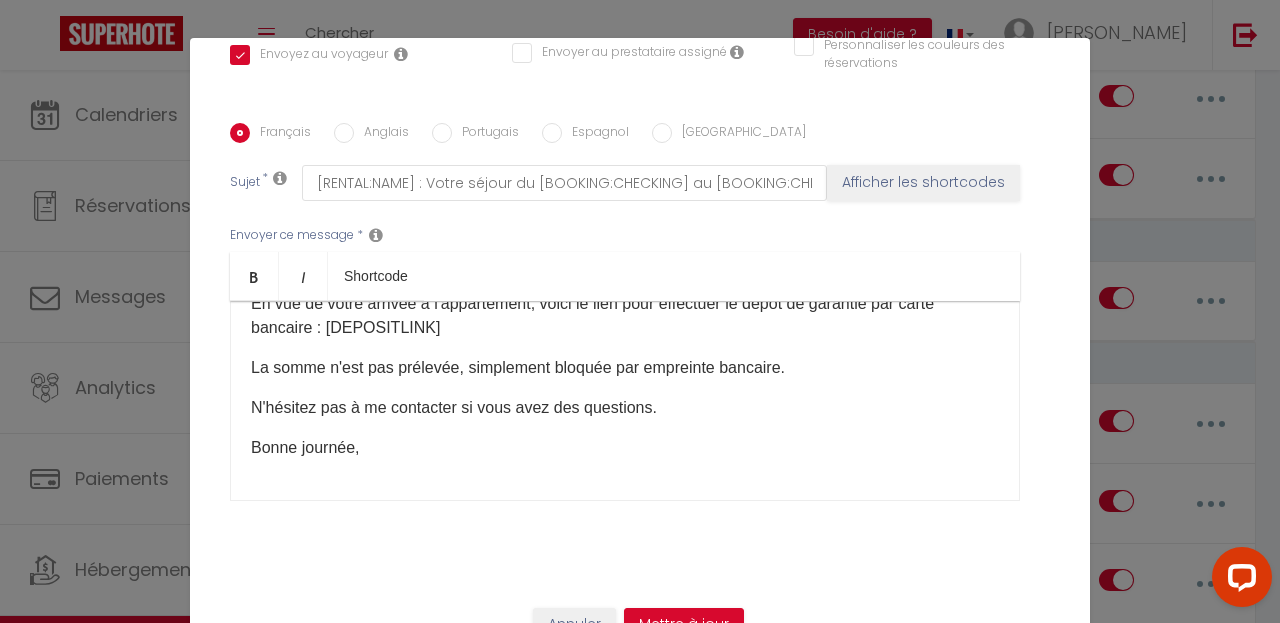 scroll, scrollTop: 468, scrollLeft: 0, axis: vertical 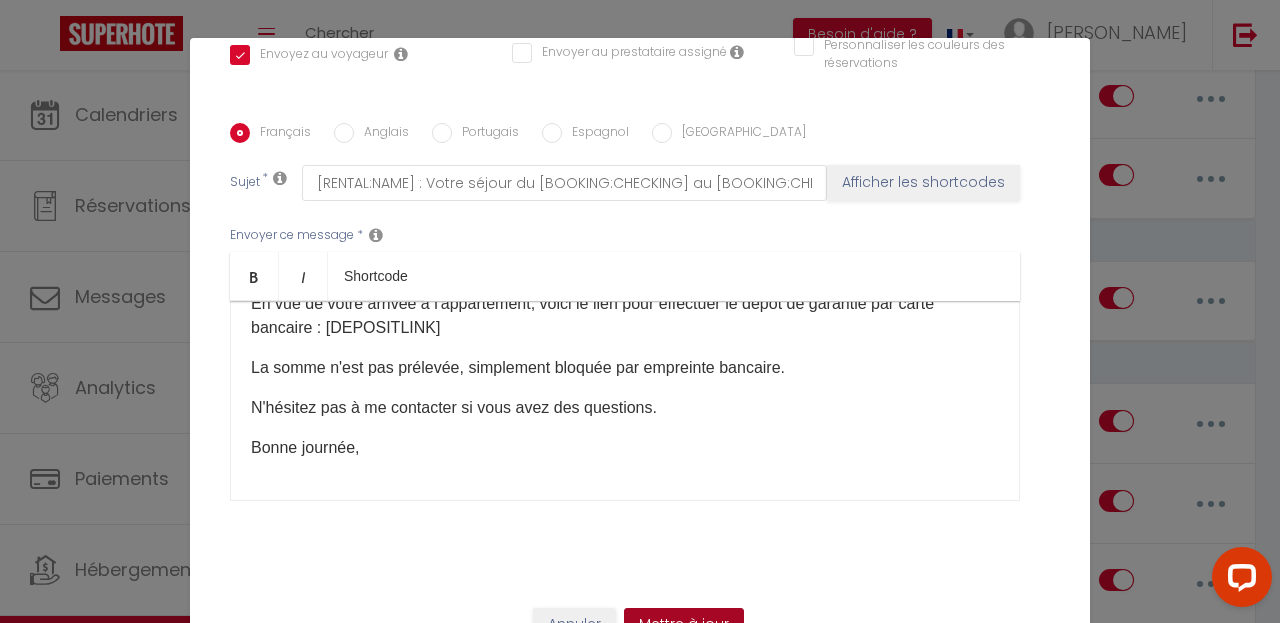 click on "Mettre à jour" at bounding box center [684, 625] 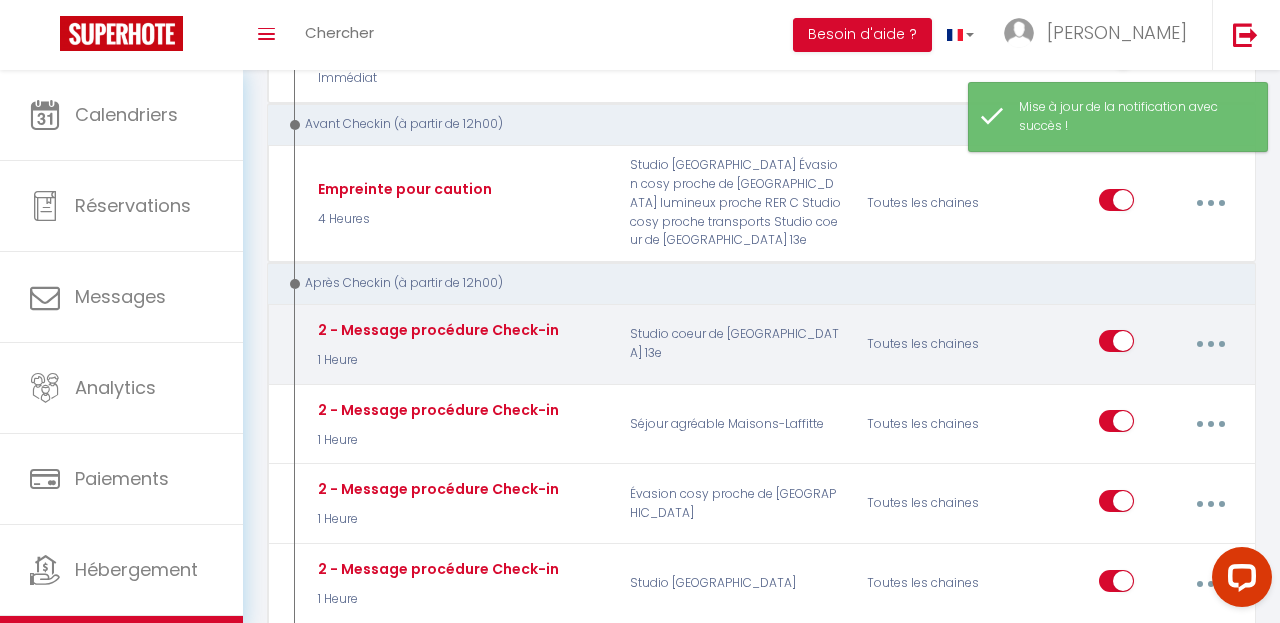 scroll, scrollTop: 731, scrollLeft: 0, axis: vertical 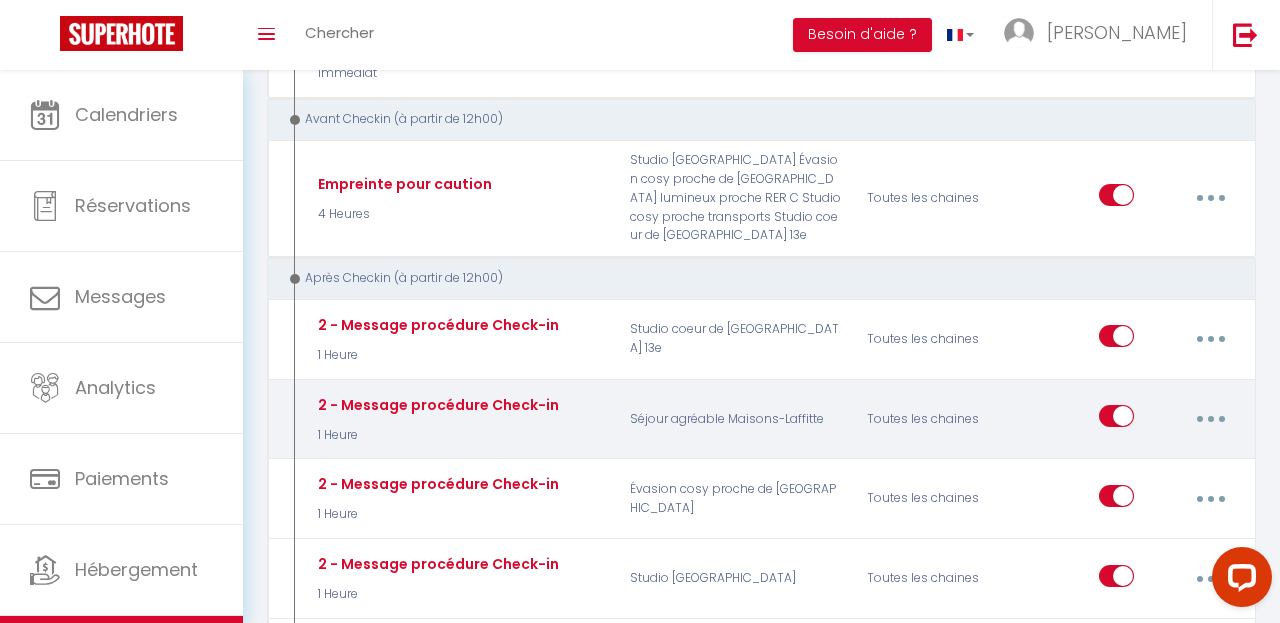 click at bounding box center (1210, 419) 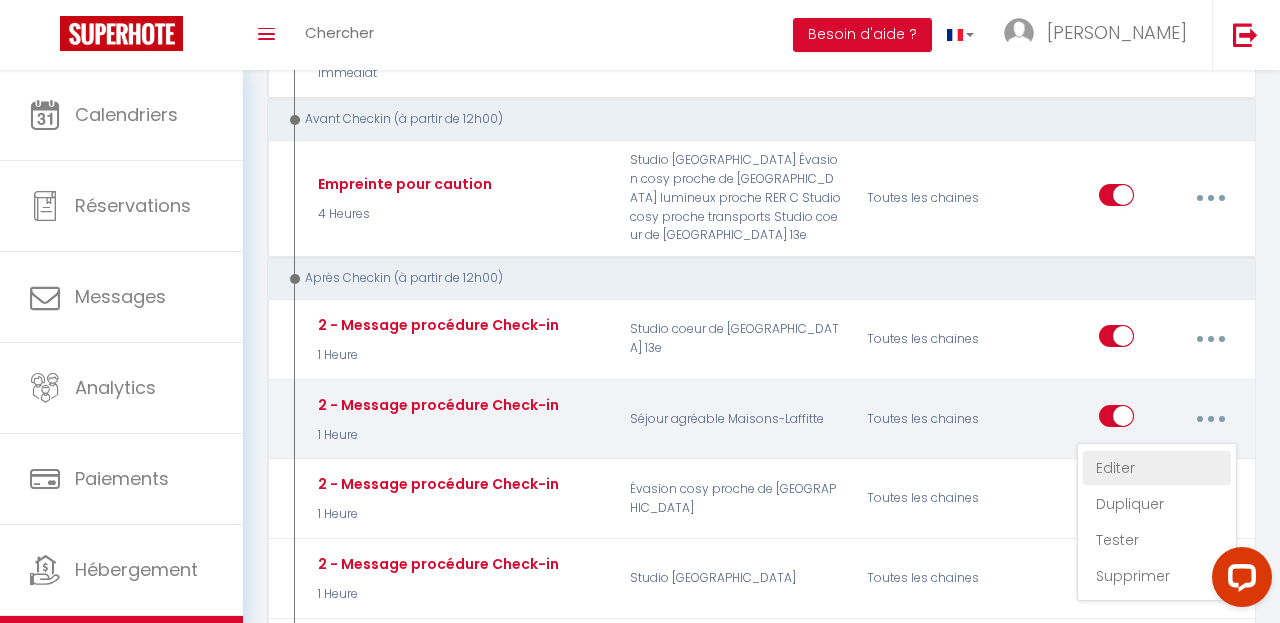 click on "Editer" at bounding box center (1157, 468) 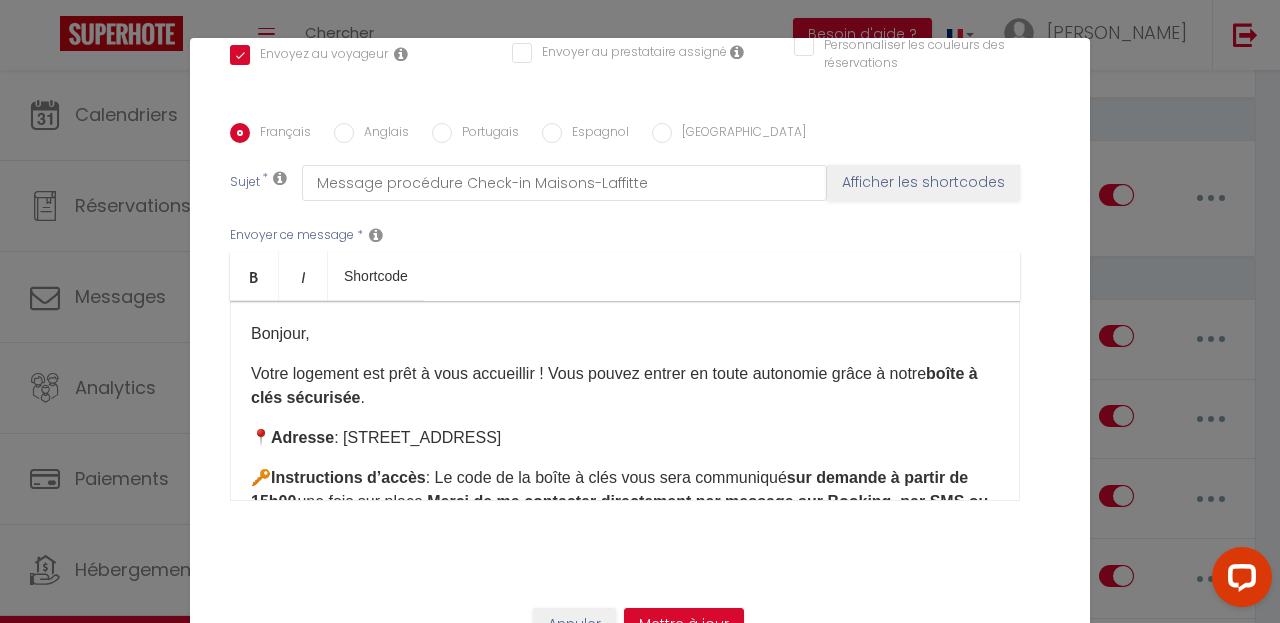 scroll, scrollTop: 0, scrollLeft: 0, axis: both 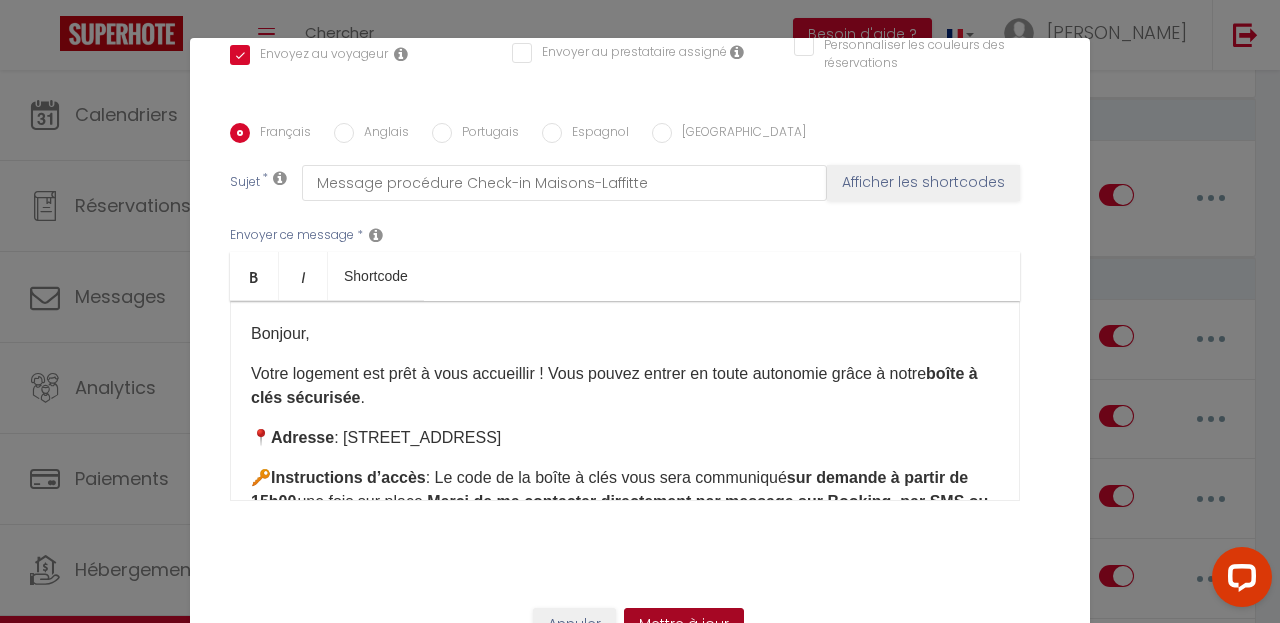 click on "Mettre à jour" at bounding box center [684, 625] 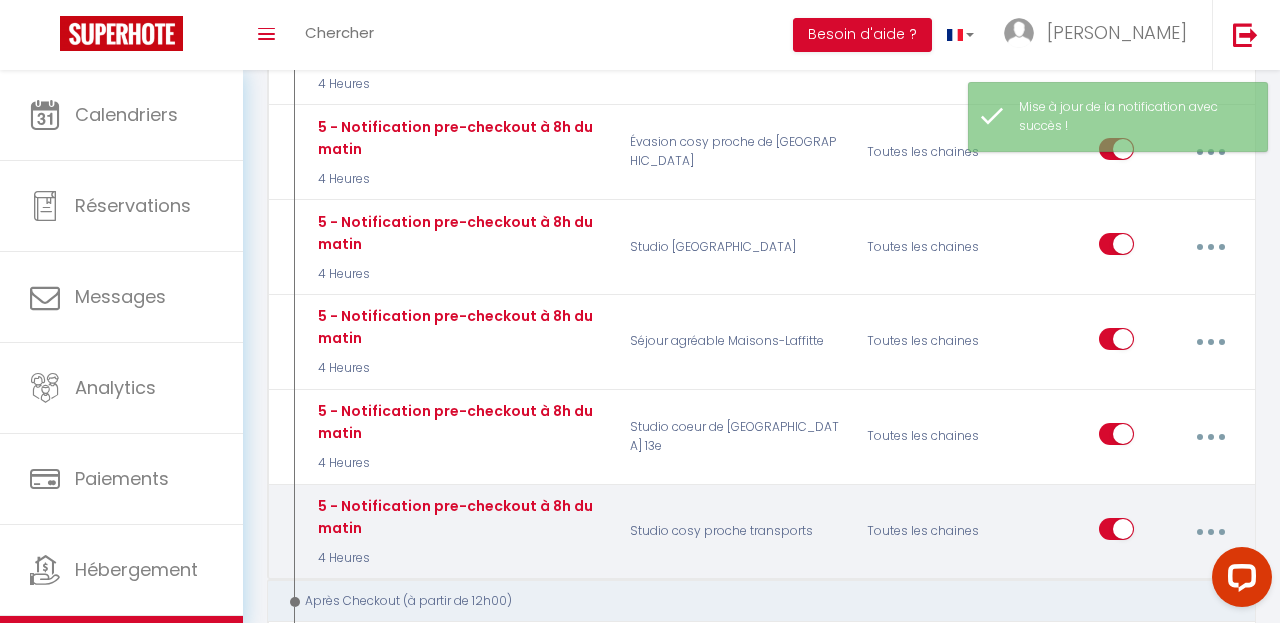 scroll, scrollTop: 1636, scrollLeft: 0, axis: vertical 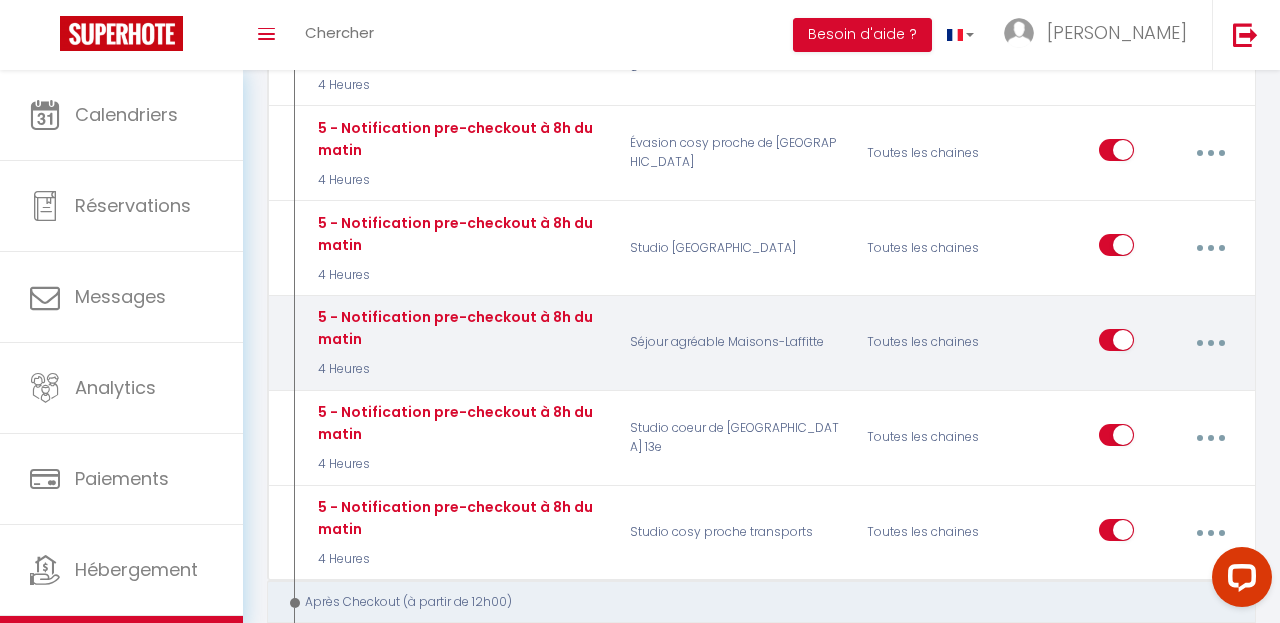 click at bounding box center (1210, 343) 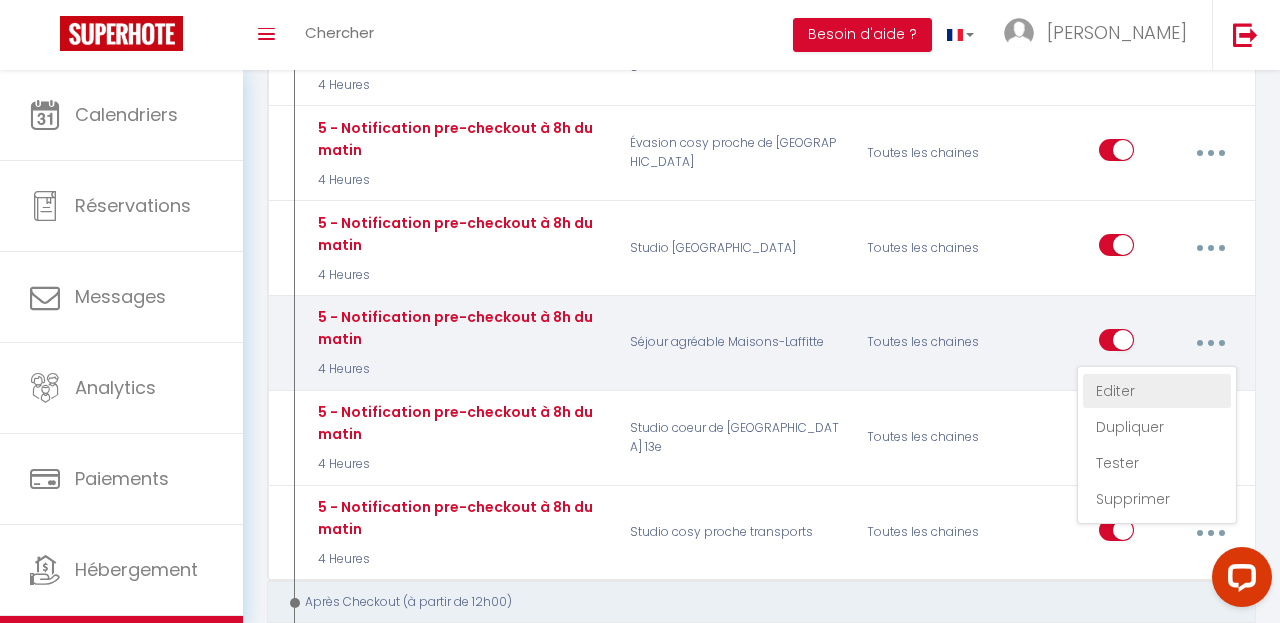 click on "Editer" at bounding box center [1157, 391] 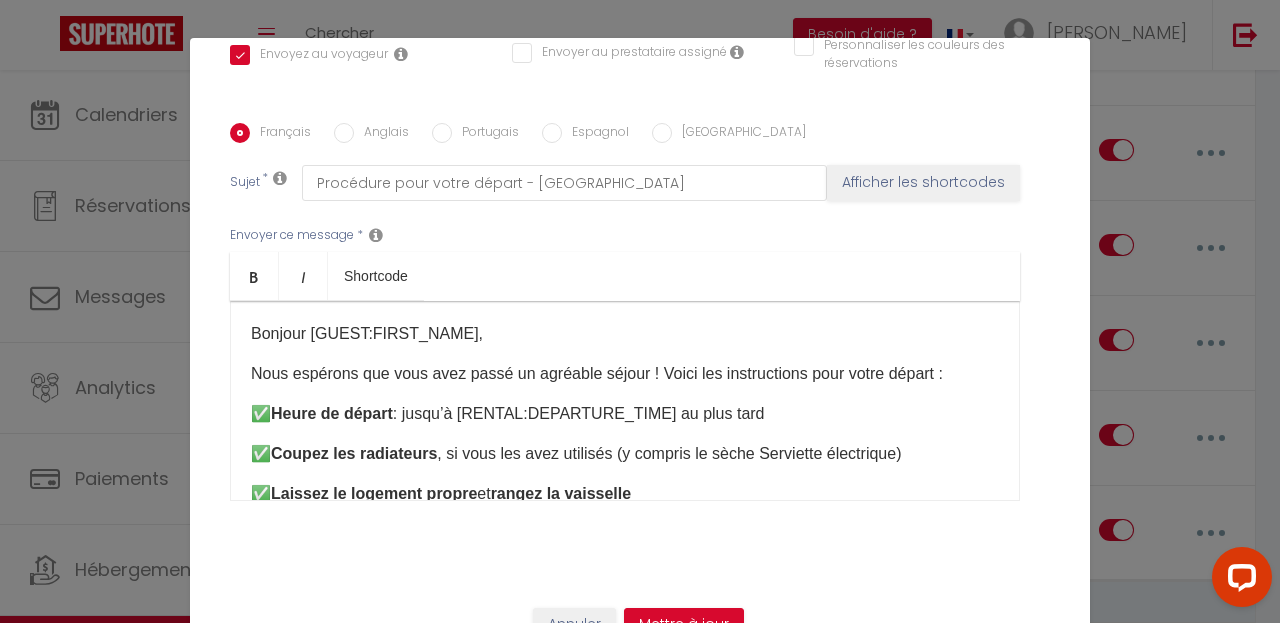 scroll, scrollTop: 0, scrollLeft: 0, axis: both 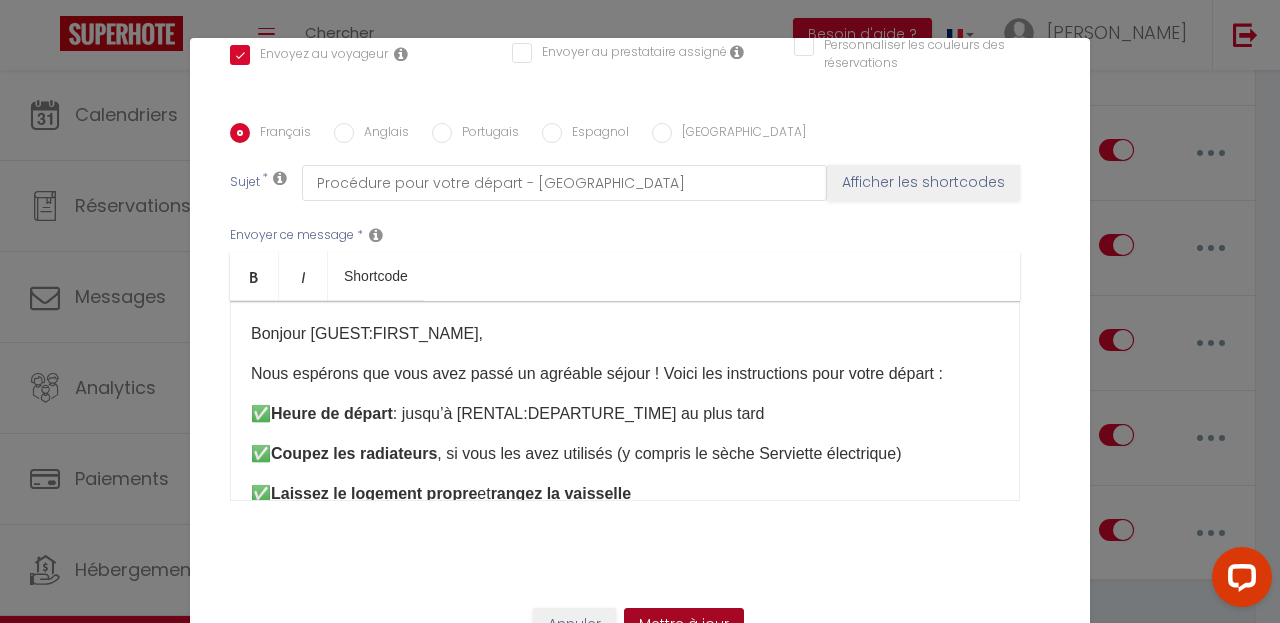 click on "Mettre à jour" at bounding box center [684, 625] 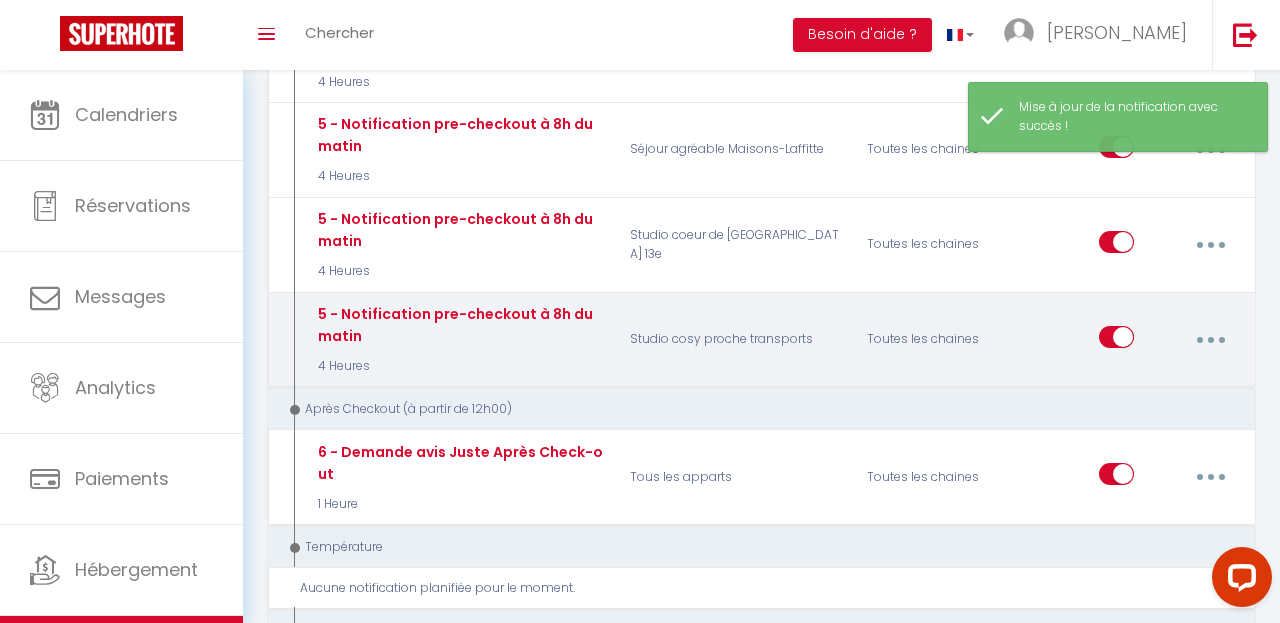 scroll, scrollTop: 1853, scrollLeft: 0, axis: vertical 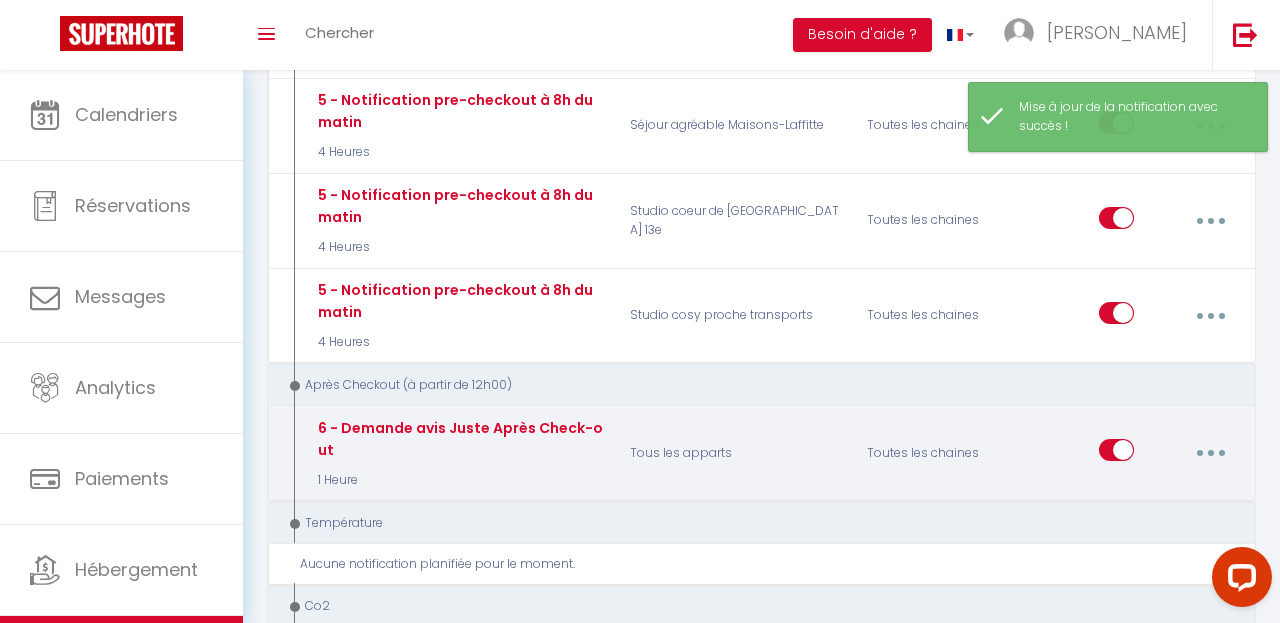 click at bounding box center (1210, 453) 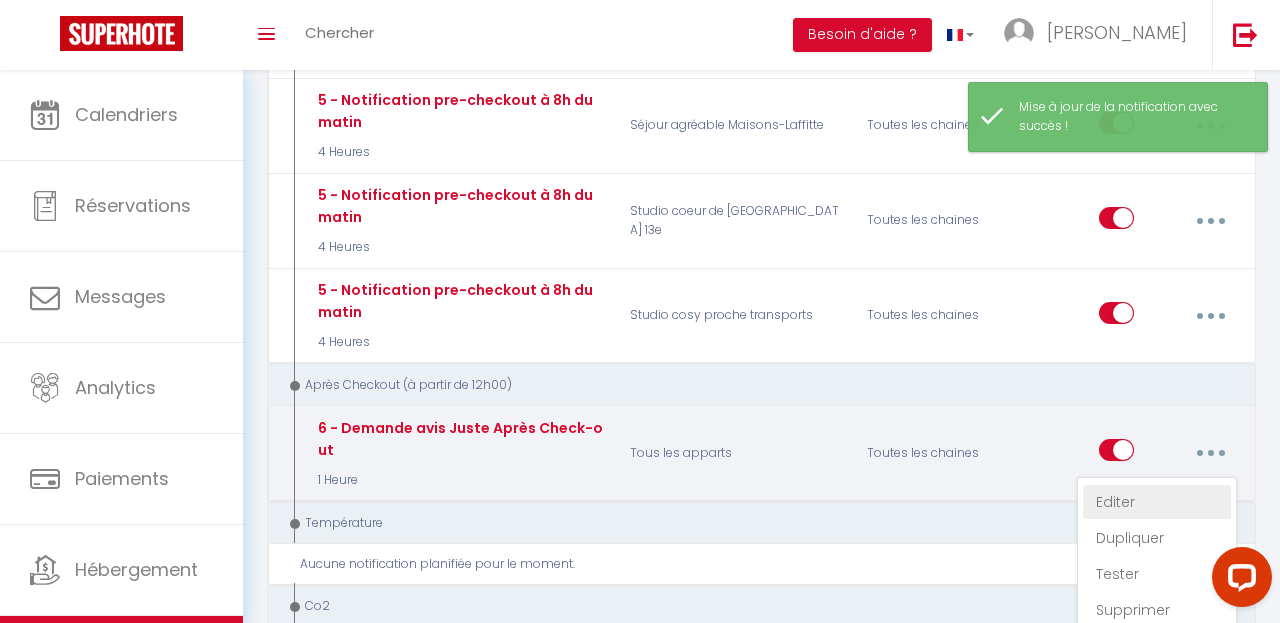 click on "Editer" at bounding box center [1157, 502] 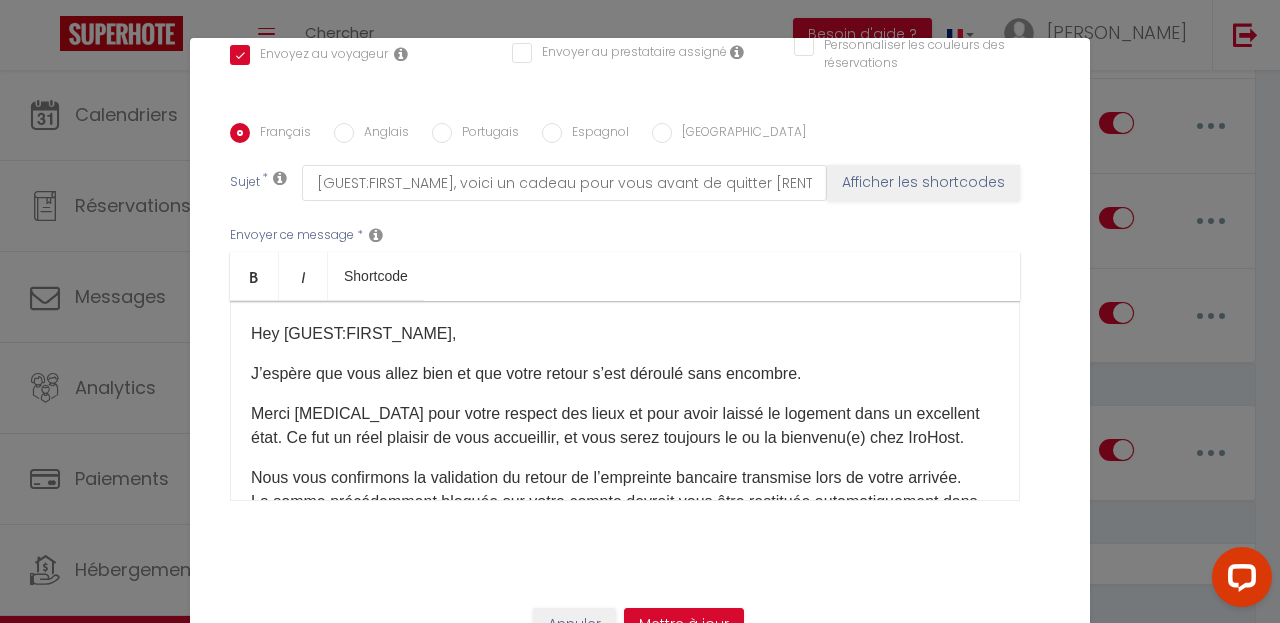 scroll, scrollTop: 0, scrollLeft: 0, axis: both 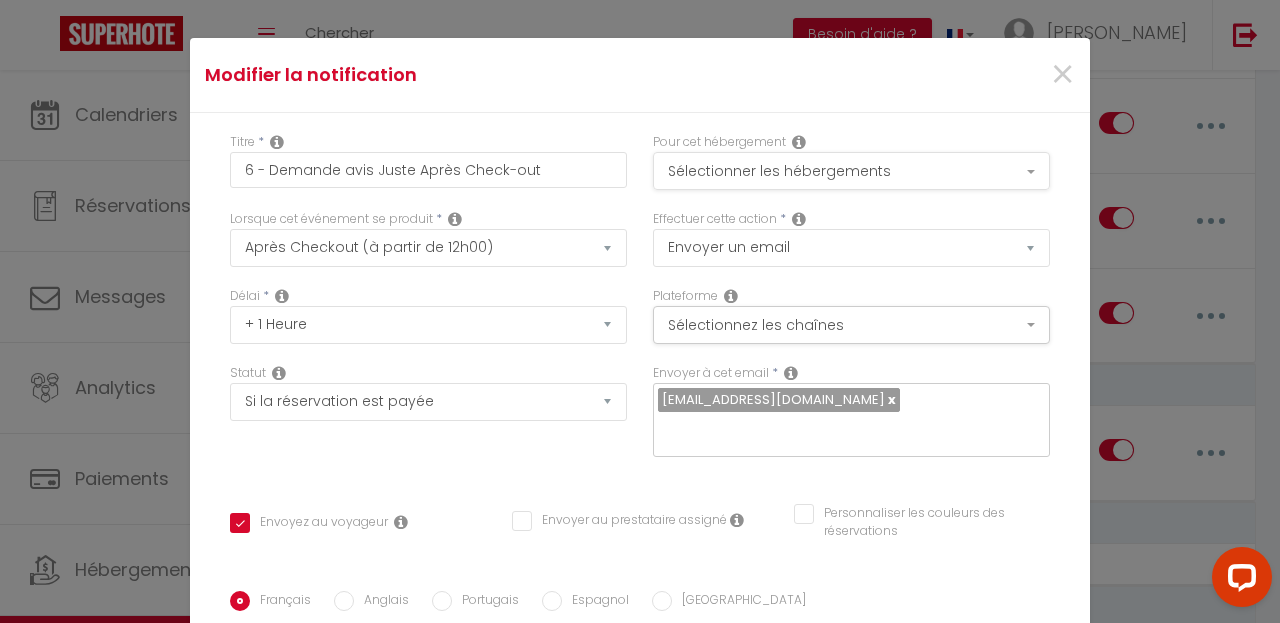 click on "Sélectionner les hébergements" at bounding box center (851, 171) 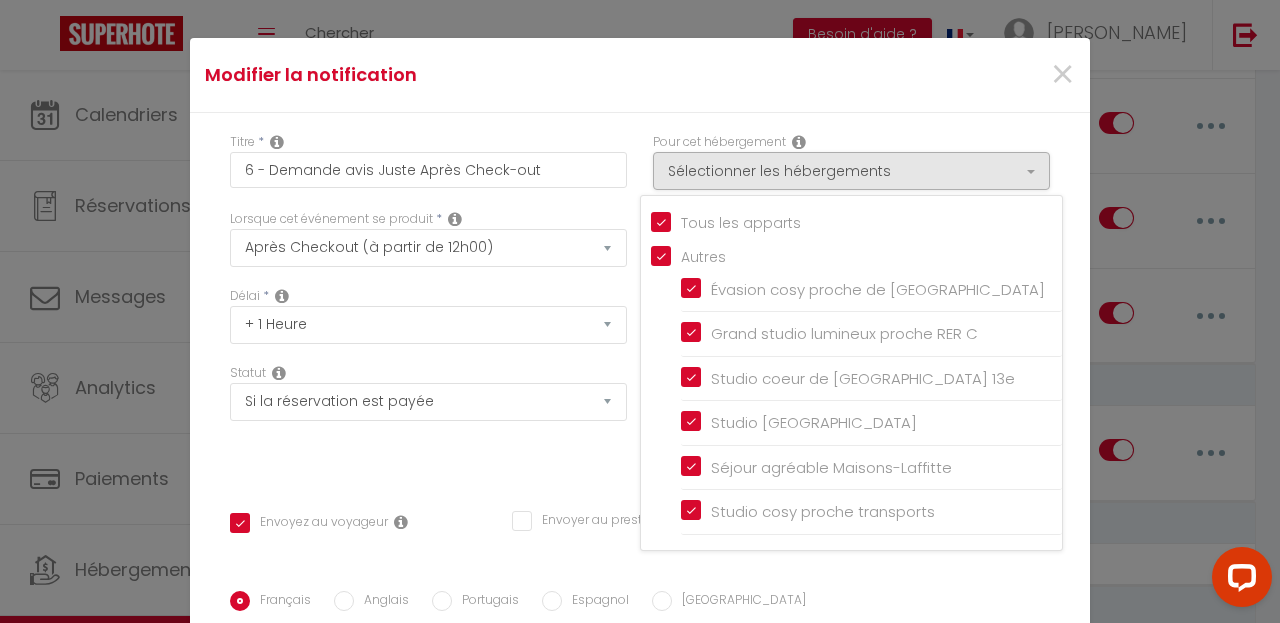 click on "Statut     Aucun   Si la réservation est payée   Si réservation non payée   Si la caution a été prise   Si caution non payée" at bounding box center [428, 420] 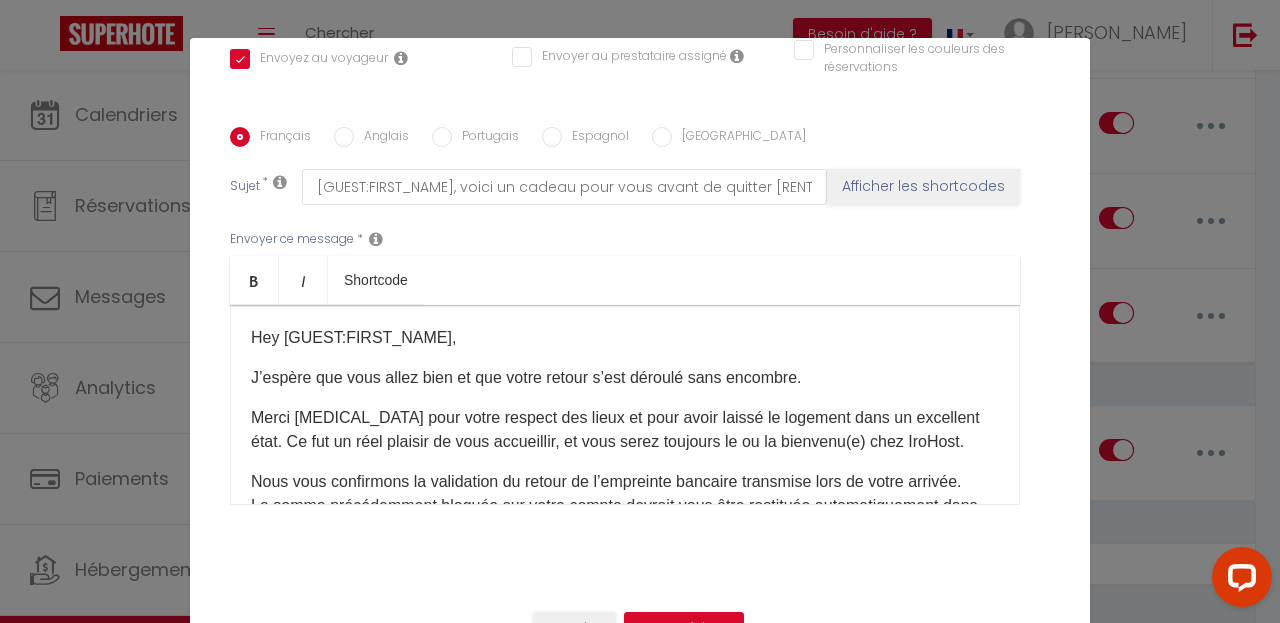 scroll, scrollTop: 462, scrollLeft: 0, axis: vertical 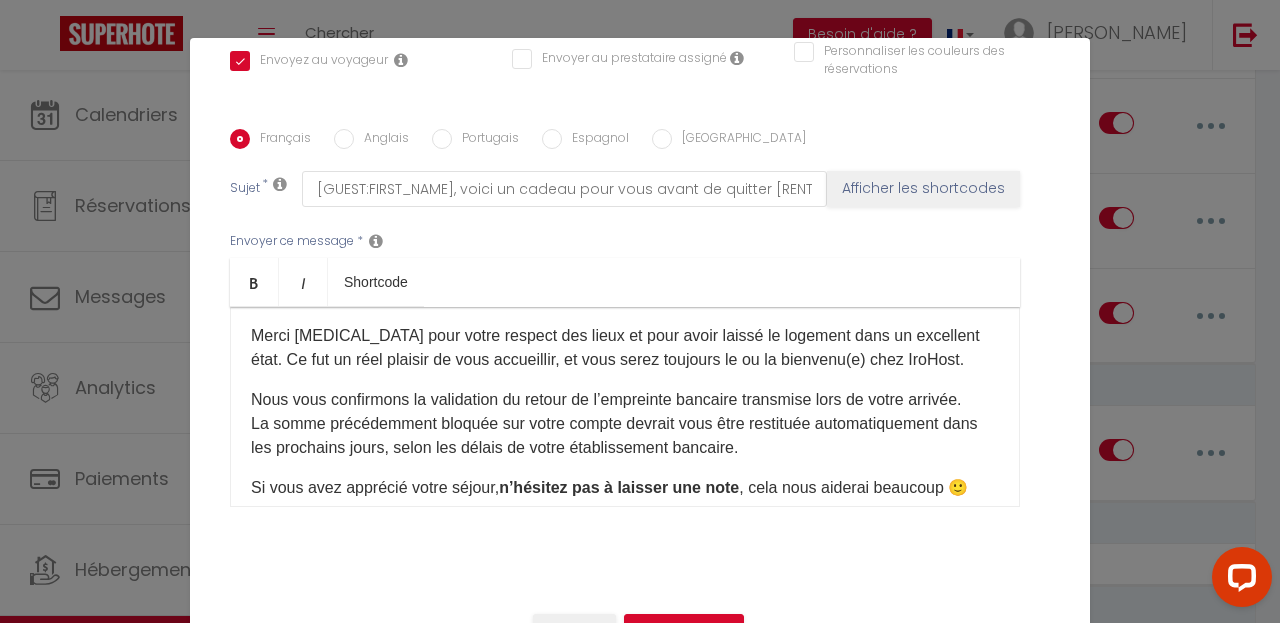 click on "Nous vous confirmons la validation du retour de l’empreinte bancaire transmise lors de votre arrivée. La somme précédemment bloquée sur votre compte devrait vous être restituée automatiquement dans les prochains jours, selon les délais de votre établissement bancaire​." at bounding box center (625, 424) 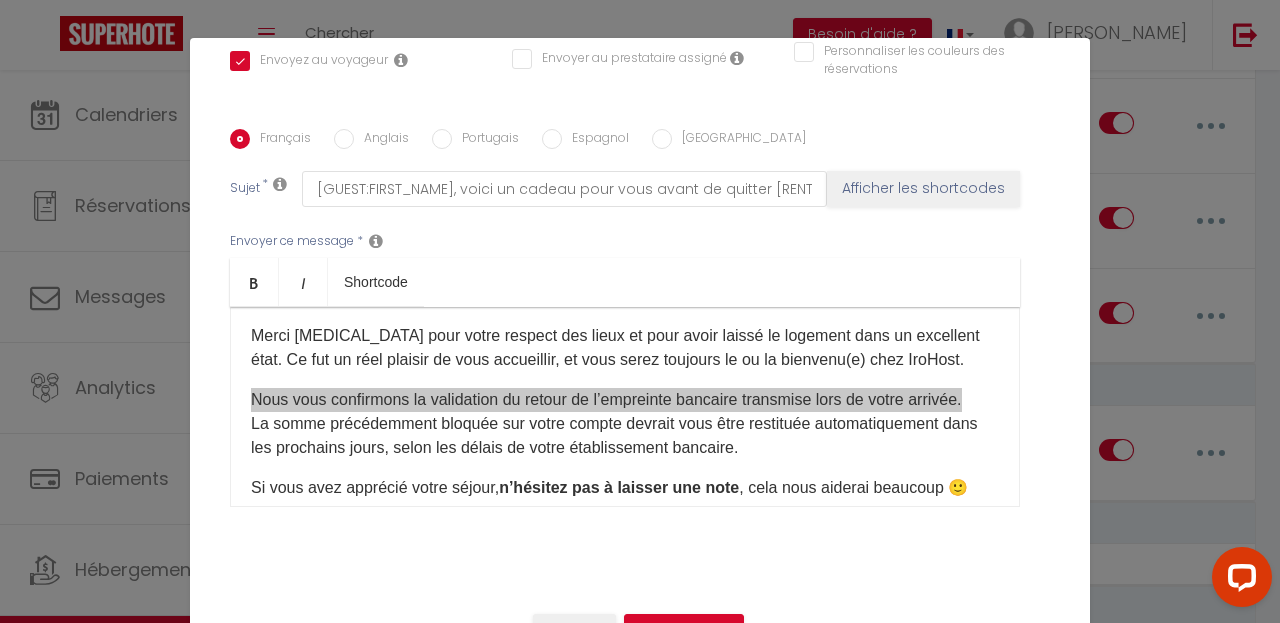 drag, startPoint x: 254, startPoint y: 395, endPoint x: 1025, endPoint y: 391, distance: 771.0104 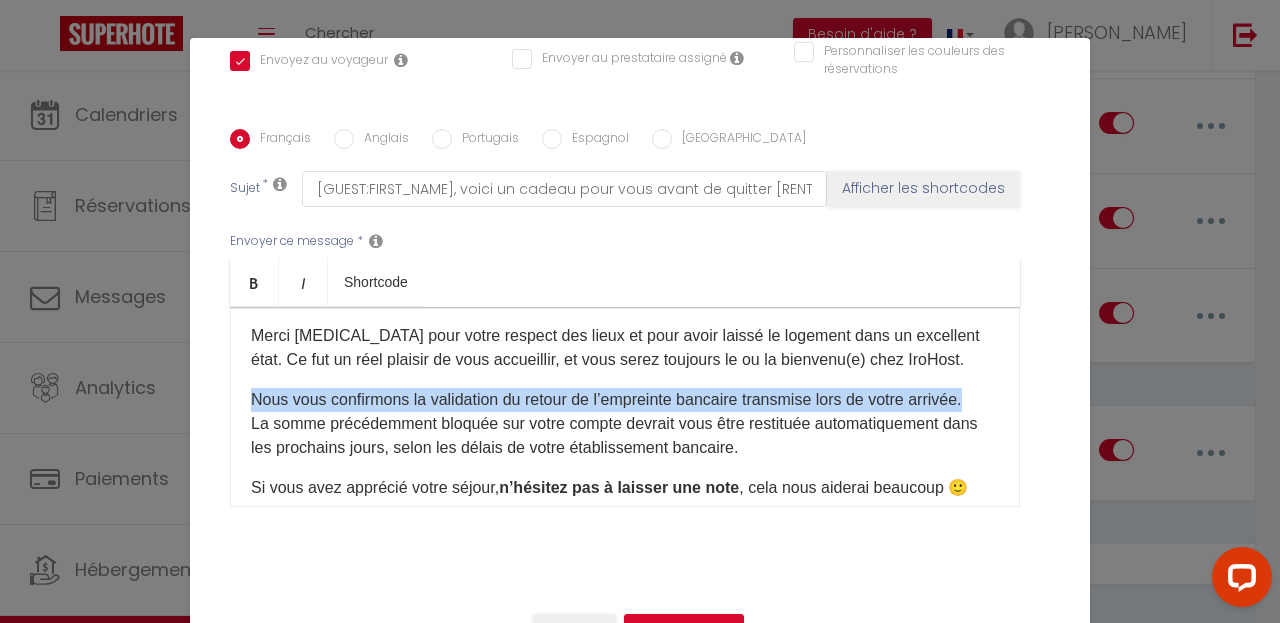 drag, startPoint x: 990, startPoint y: 407, endPoint x: 244, endPoint y: 392, distance: 746.1508 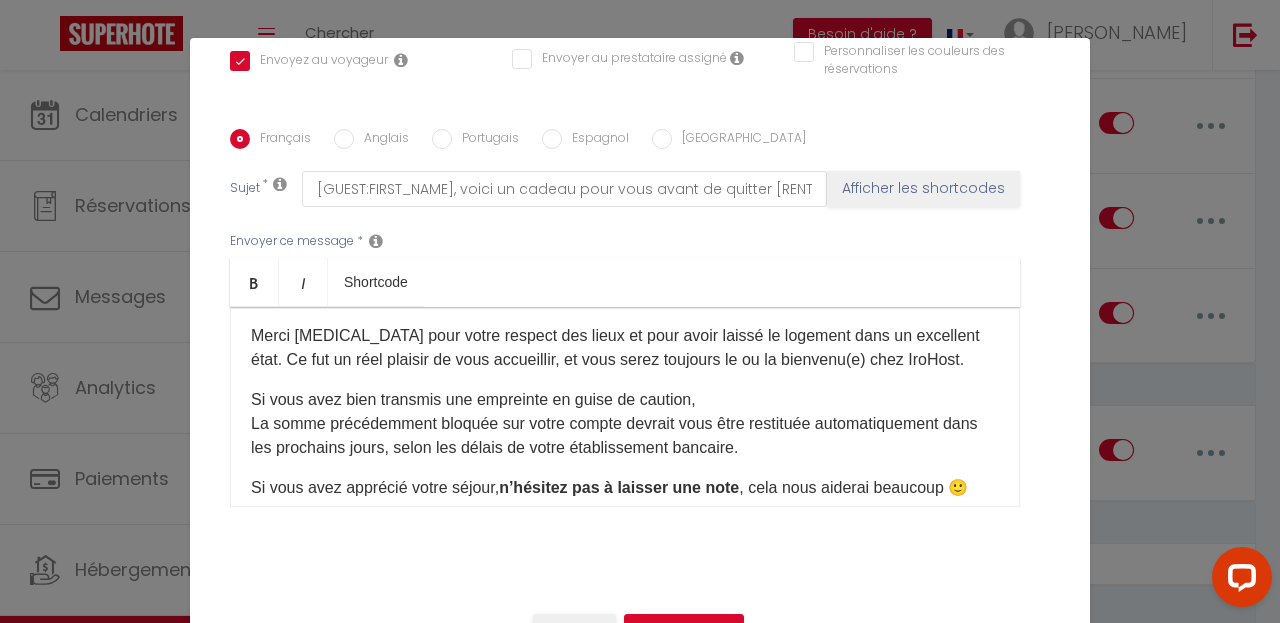 click on "Si vous avez bien transmis une empreinte en guise de caution, La somme précédemment bloquée sur votre compte devrait vous être restituée automatiquement dans les prochains jours, selon les délais de votre établissement bancaire​." at bounding box center (625, 424) 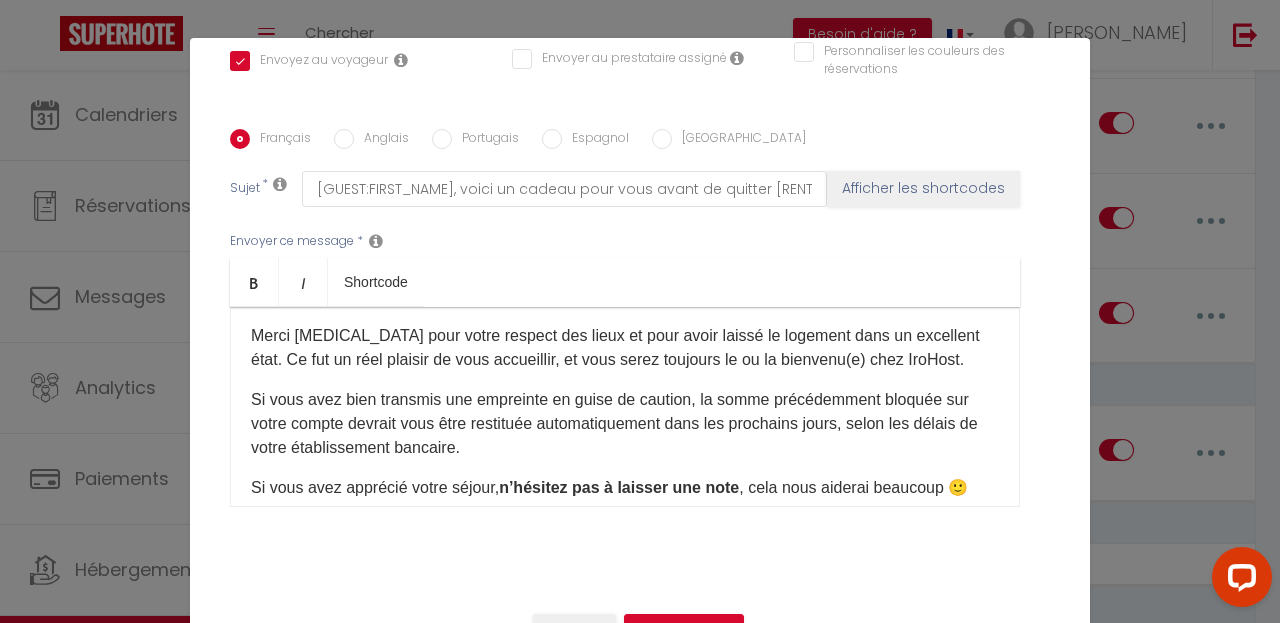 click on "Si vous avez bien transmis une empreinte en guise de caution, l a somme précédemment bloquée sur votre compte devrait vous être restituée automatiquement dans les prochains jours, selon les délais de votre établissement bancaire​." at bounding box center (625, 424) 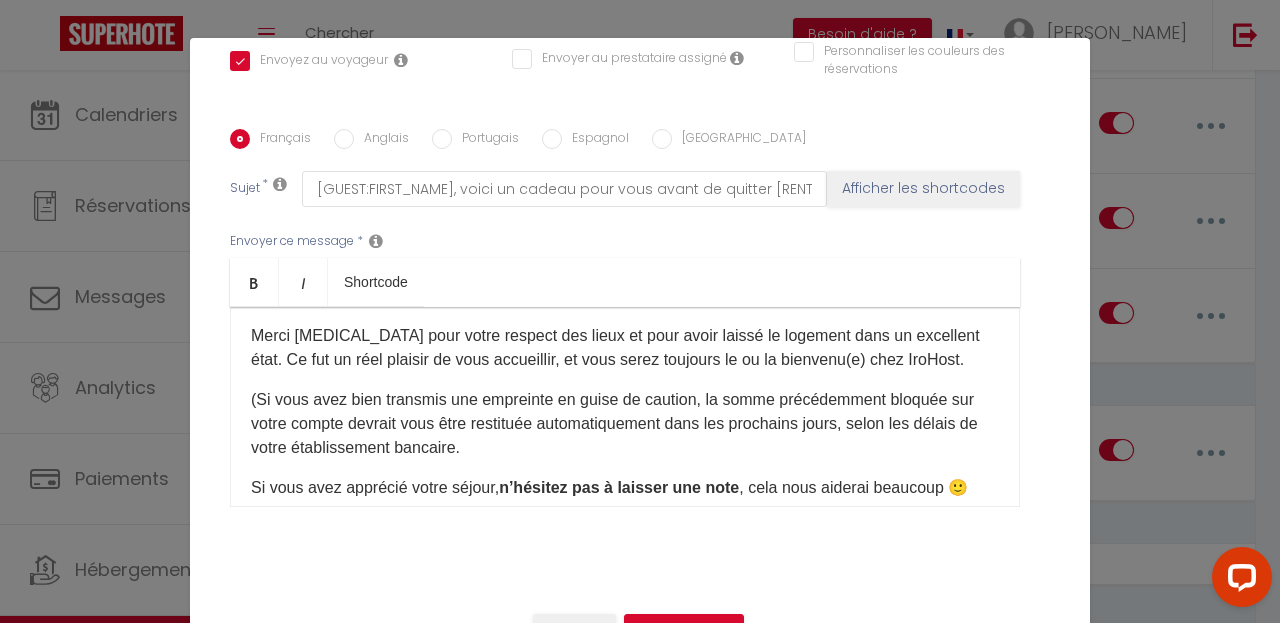 click on "(Si vous avez bien transmis une empreinte en guise de caution, l a somme précédemment bloquée sur votre compte devrait vous être restituée automatiquement dans les prochains jours, selon les délais de votre établissement bancaire​." at bounding box center (625, 424) 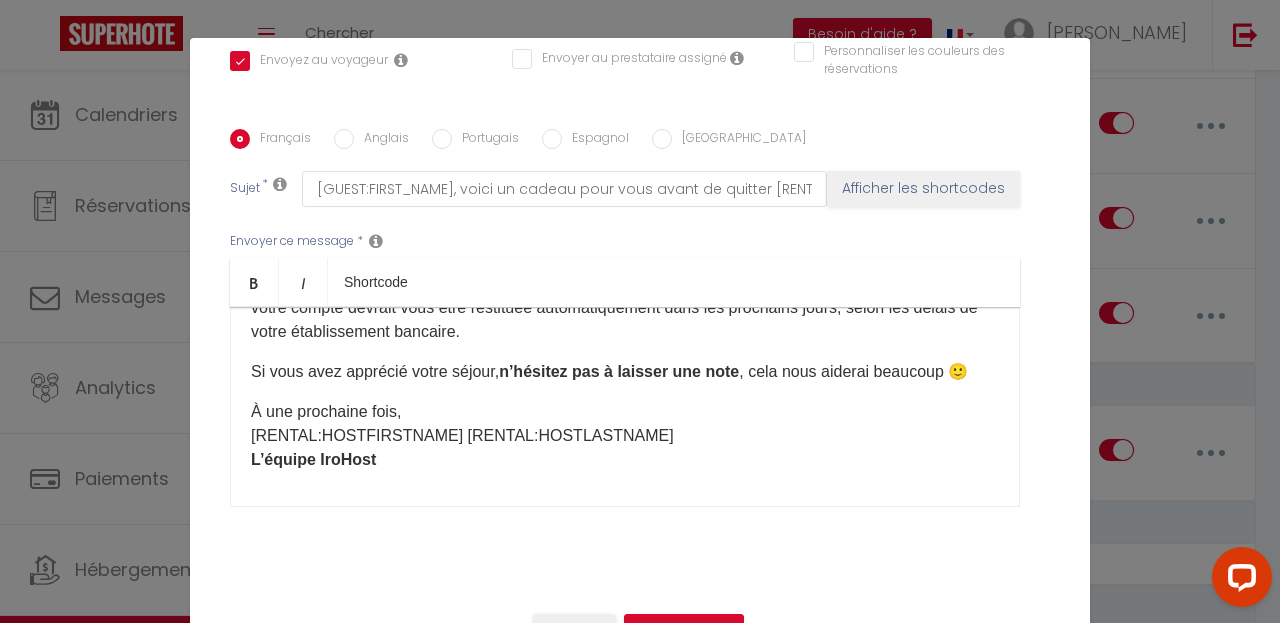 scroll, scrollTop: 201, scrollLeft: 0, axis: vertical 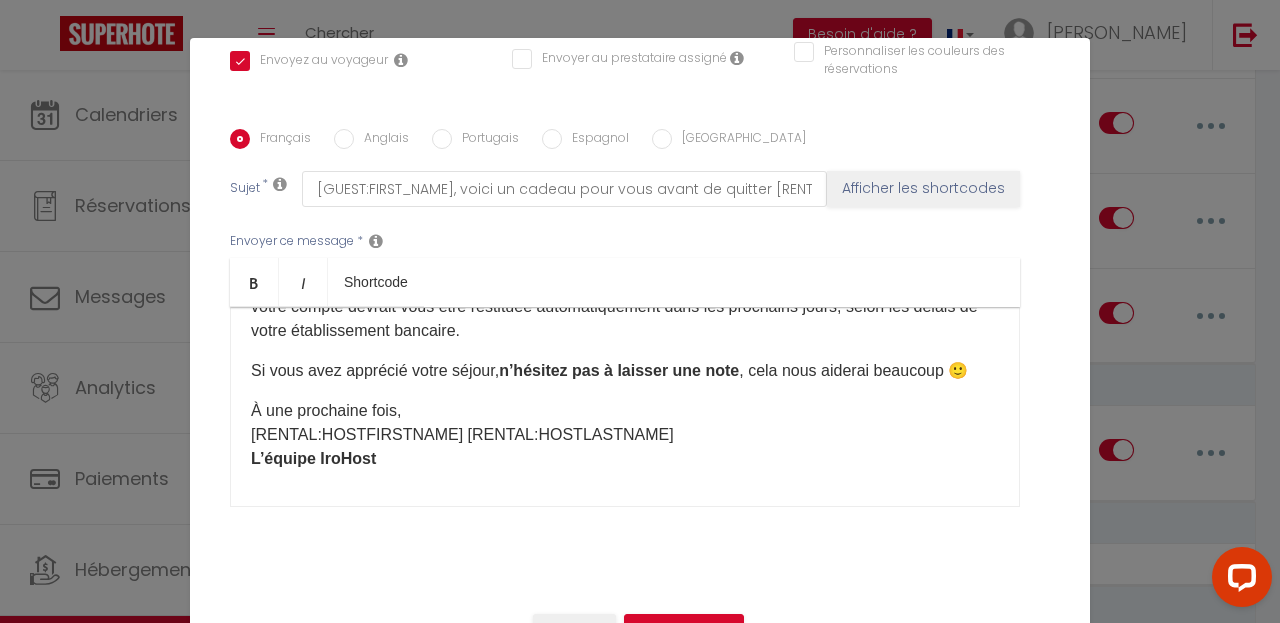 click on "Annuler
Mettre à jour" at bounding box center [640, 638] 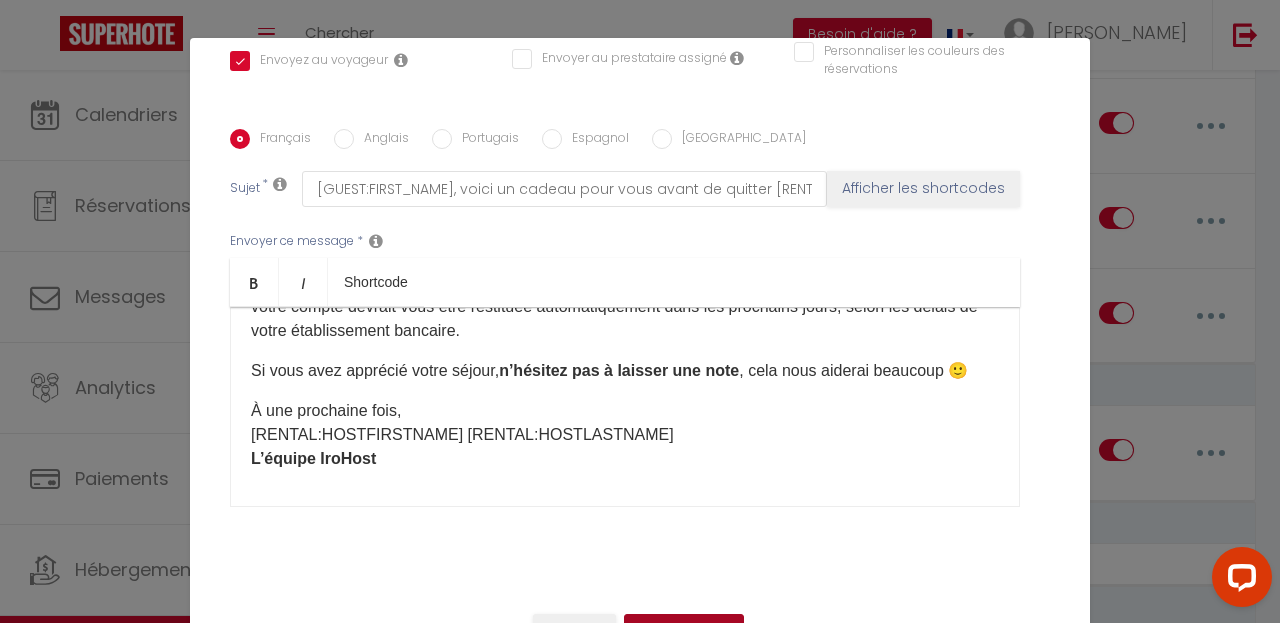 click on "Mettre à jour" at bounding box center [684, 631] 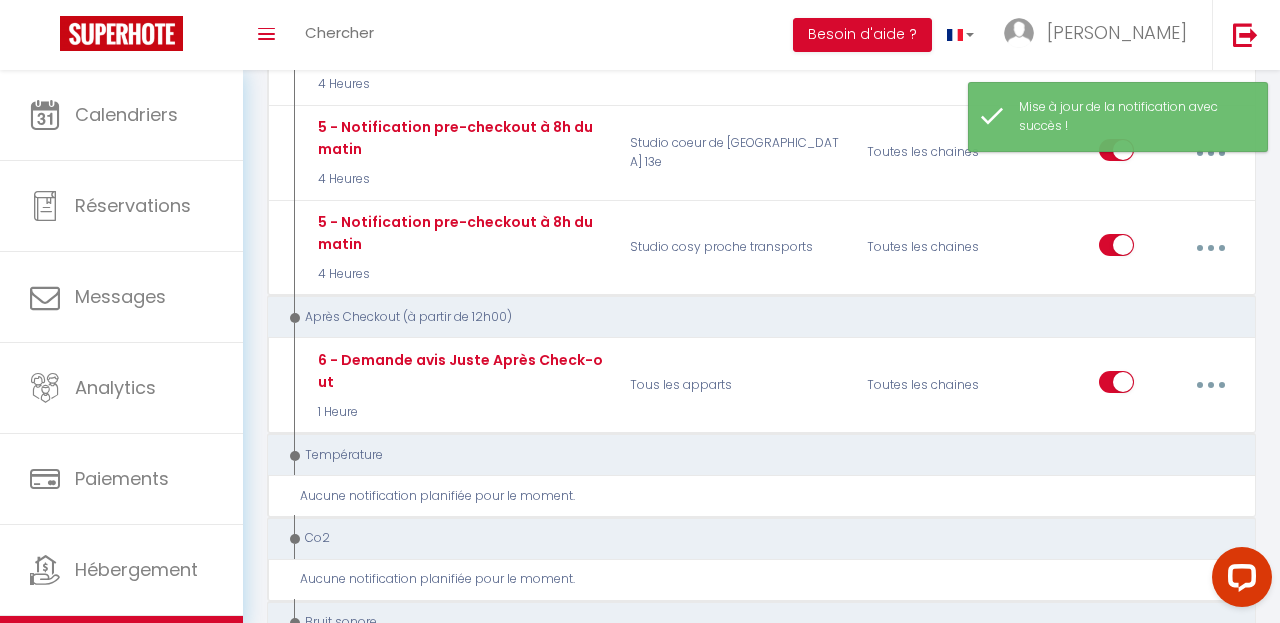 scroll, scrollTop: 1920, scrollLeft: 0, axis: vertical 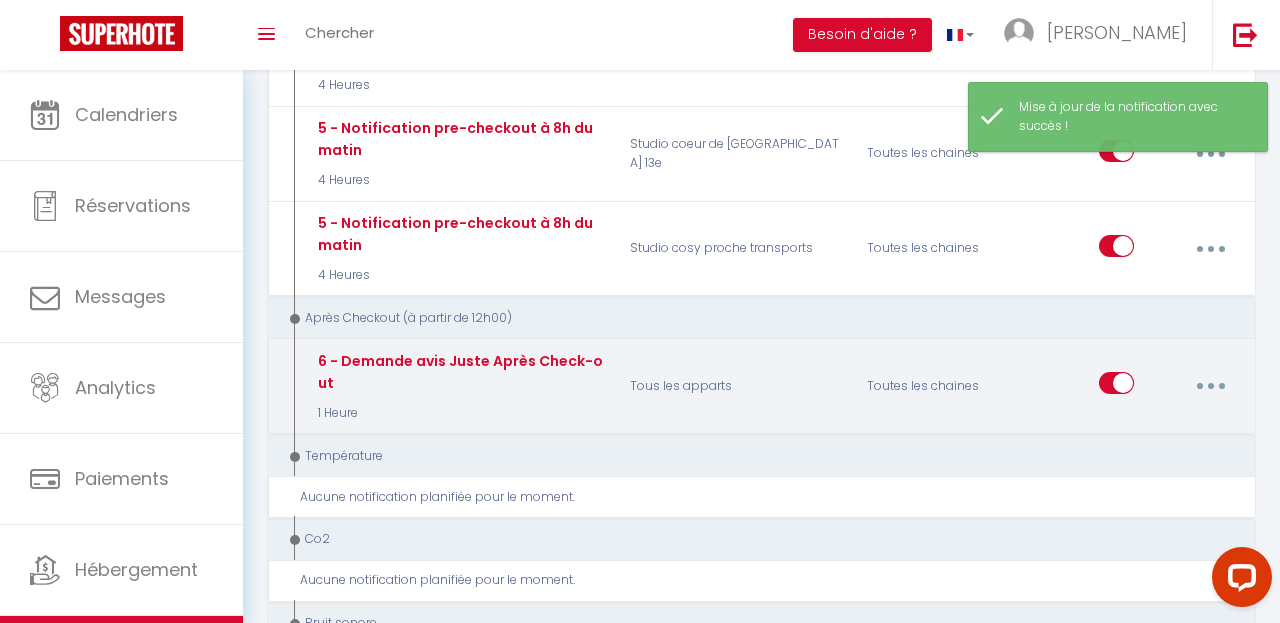 click at bounding box center [1210, 386] 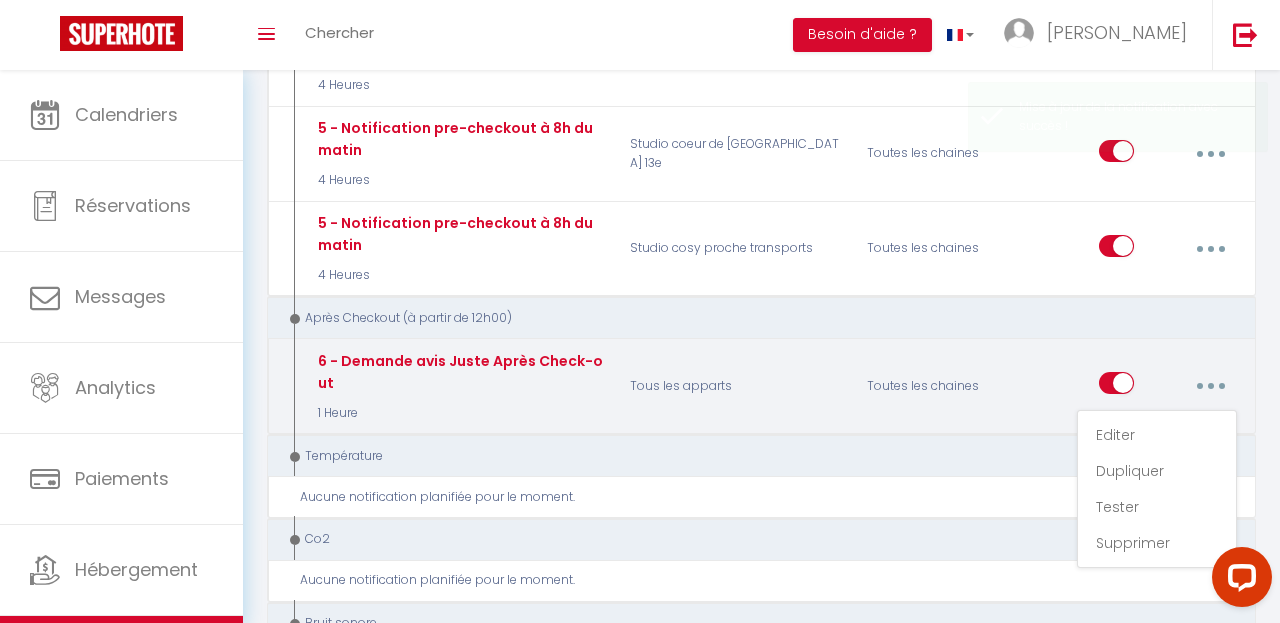 click on "Toutes les chaines" at bounding box center [933, 386] 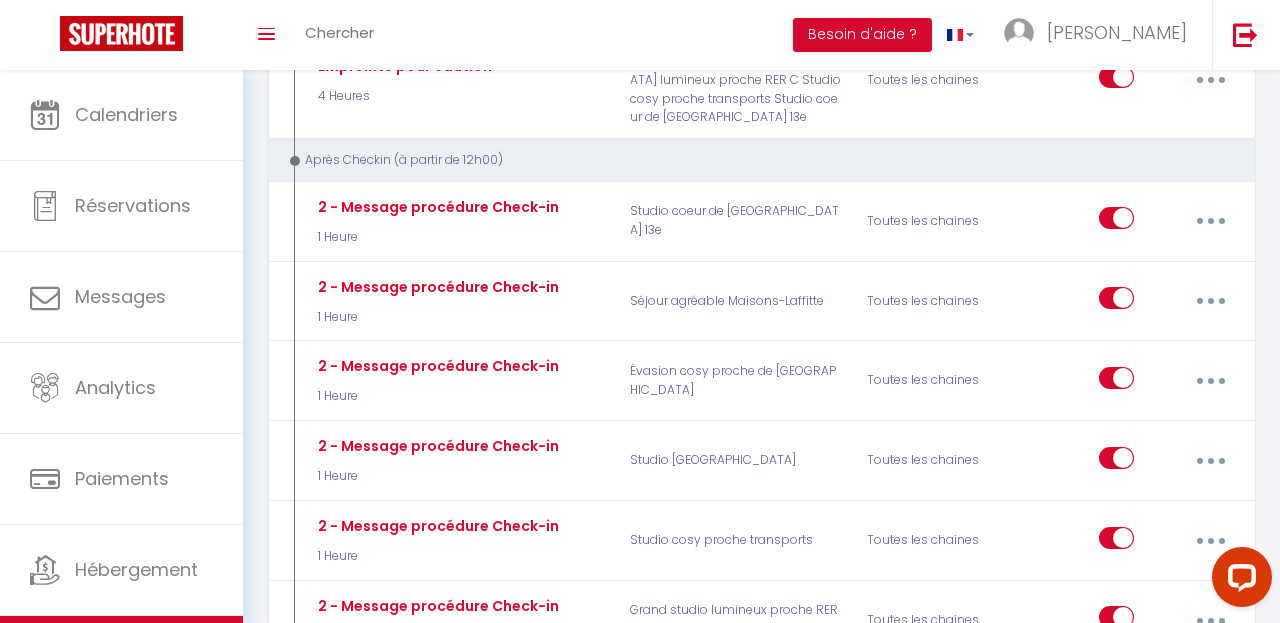 scroll, scrollTop: 829, scrollLeft: 0, axis: vertical 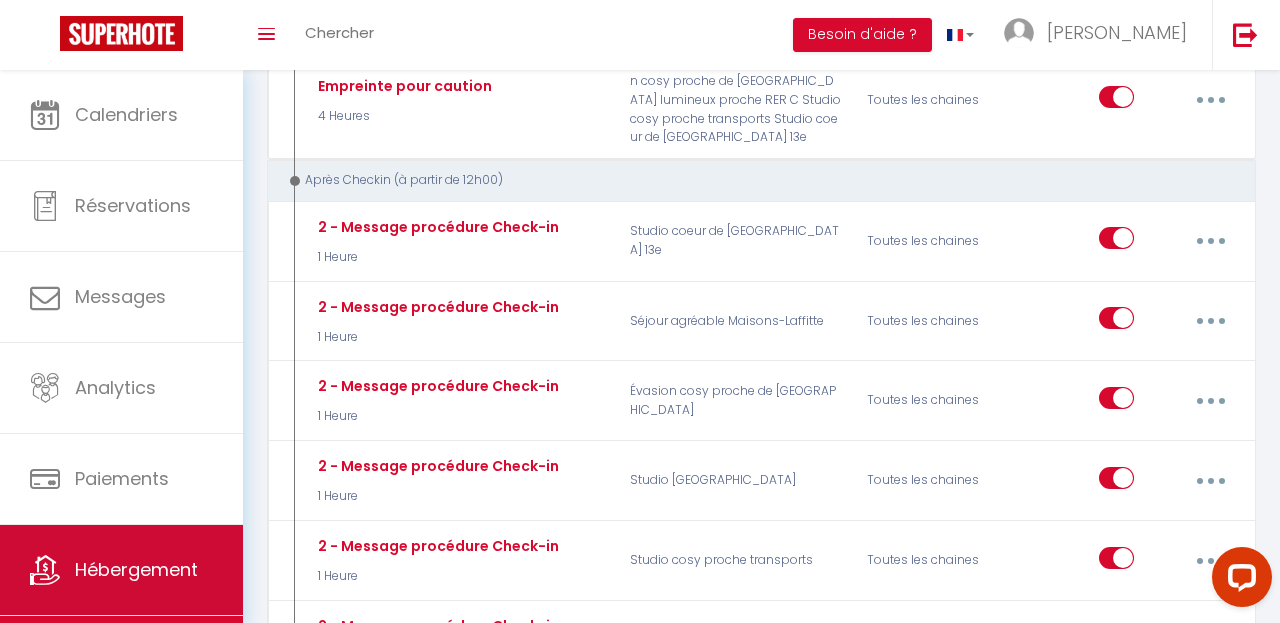 click on "Hébergement" at bounding box center [121, 570] 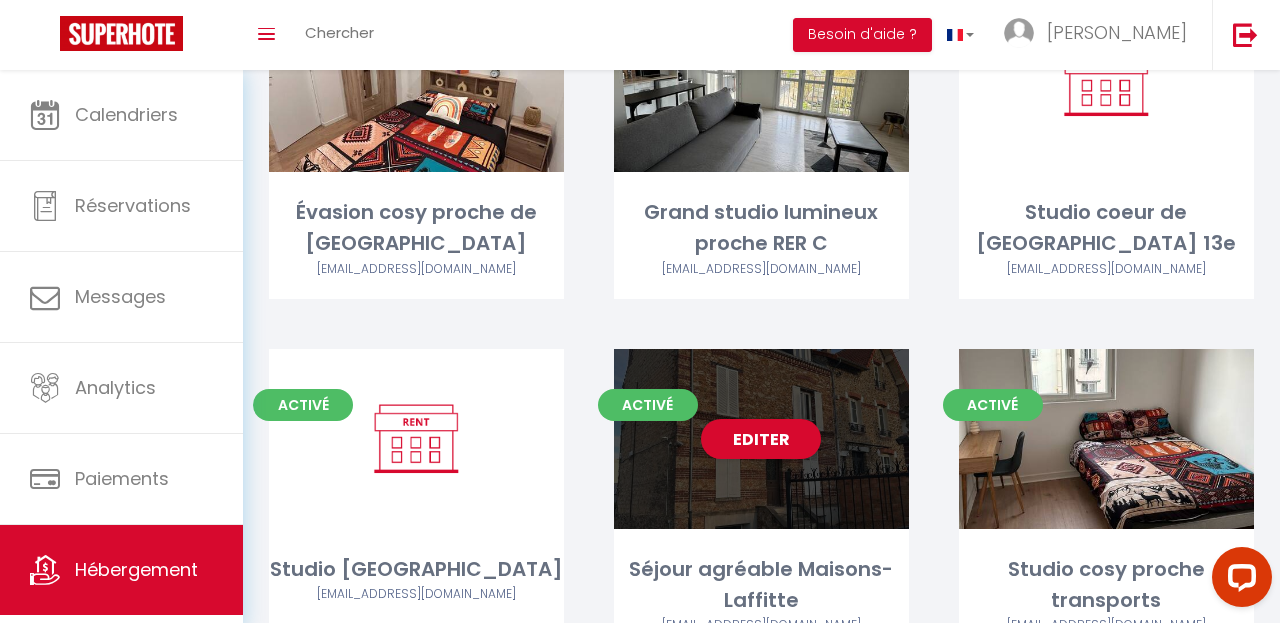 scroll, scrollTop: 234, scrollLeft: 0, axis: vertical 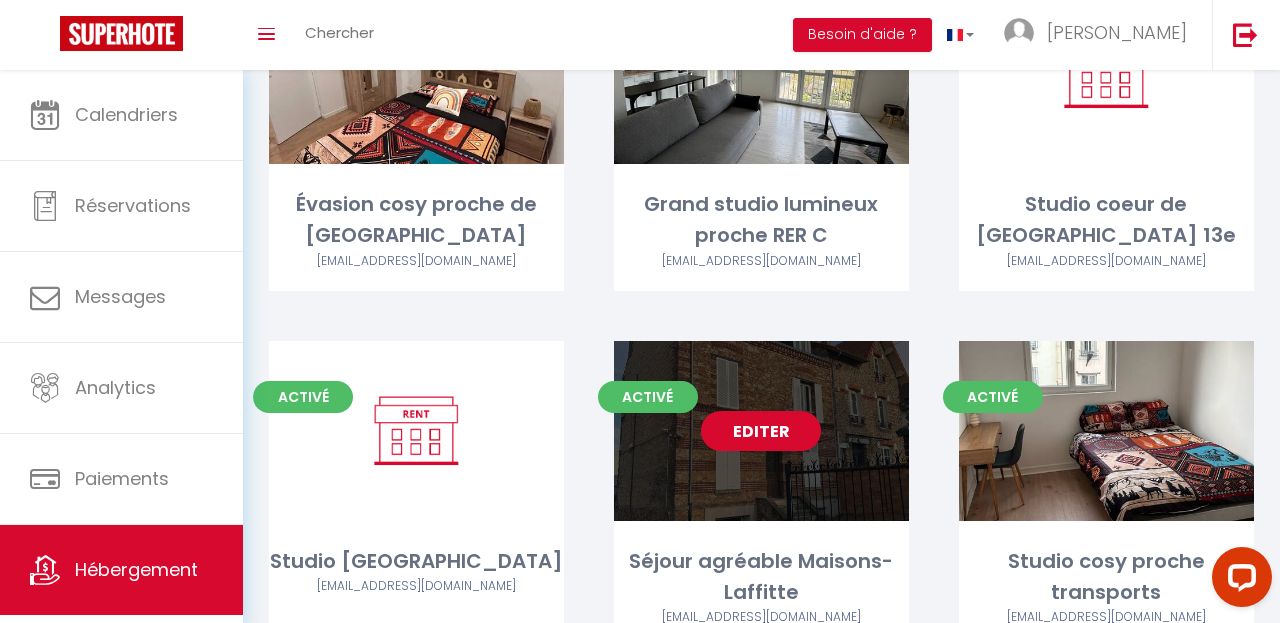 click on "Editer" at bounding box center [761, 431] 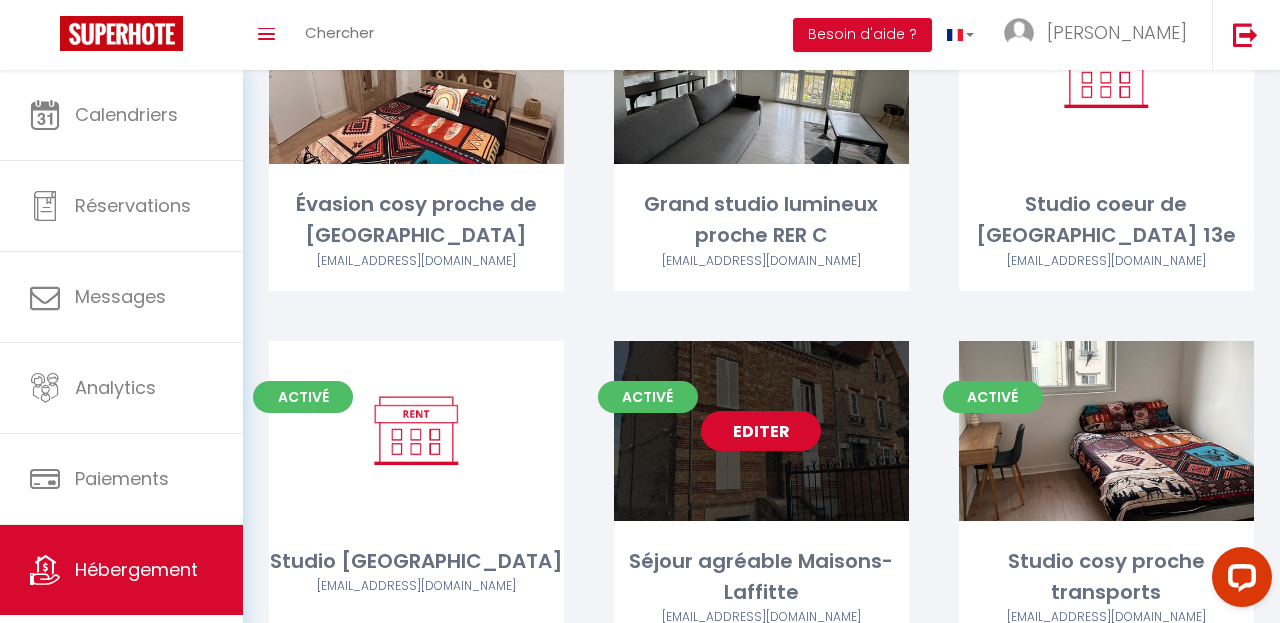 click on "Editer" at bounding box center [761, 431] 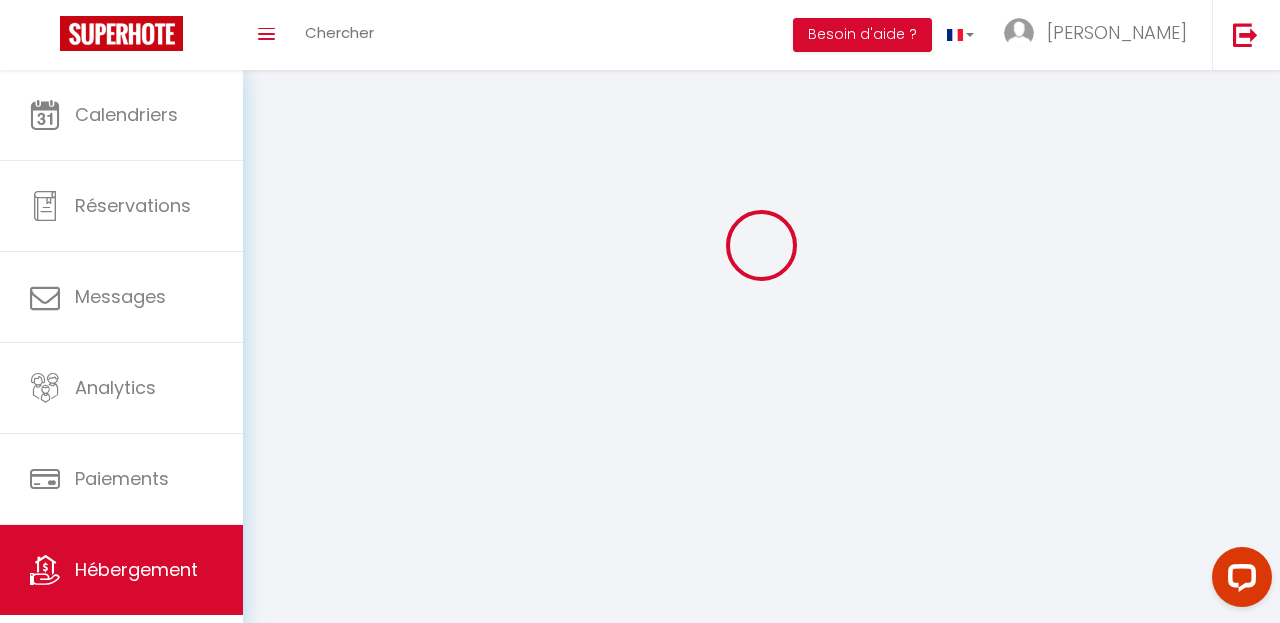 scroll, scrollTop: 0, scrollLeft: 0, axis: both 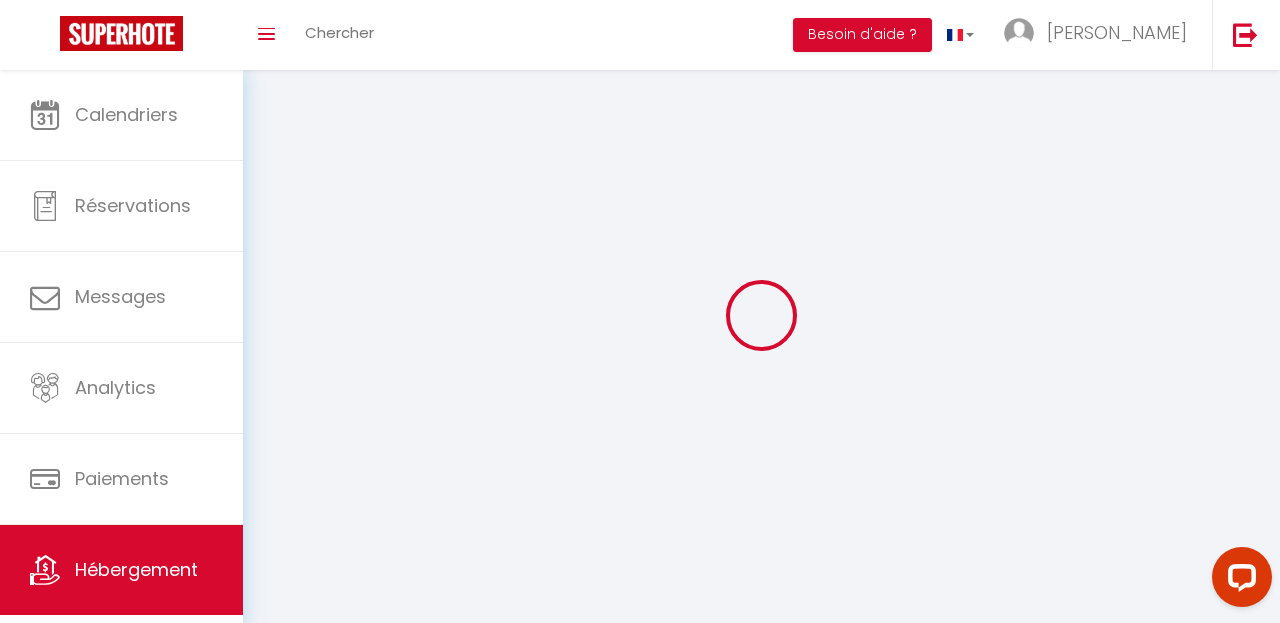 select 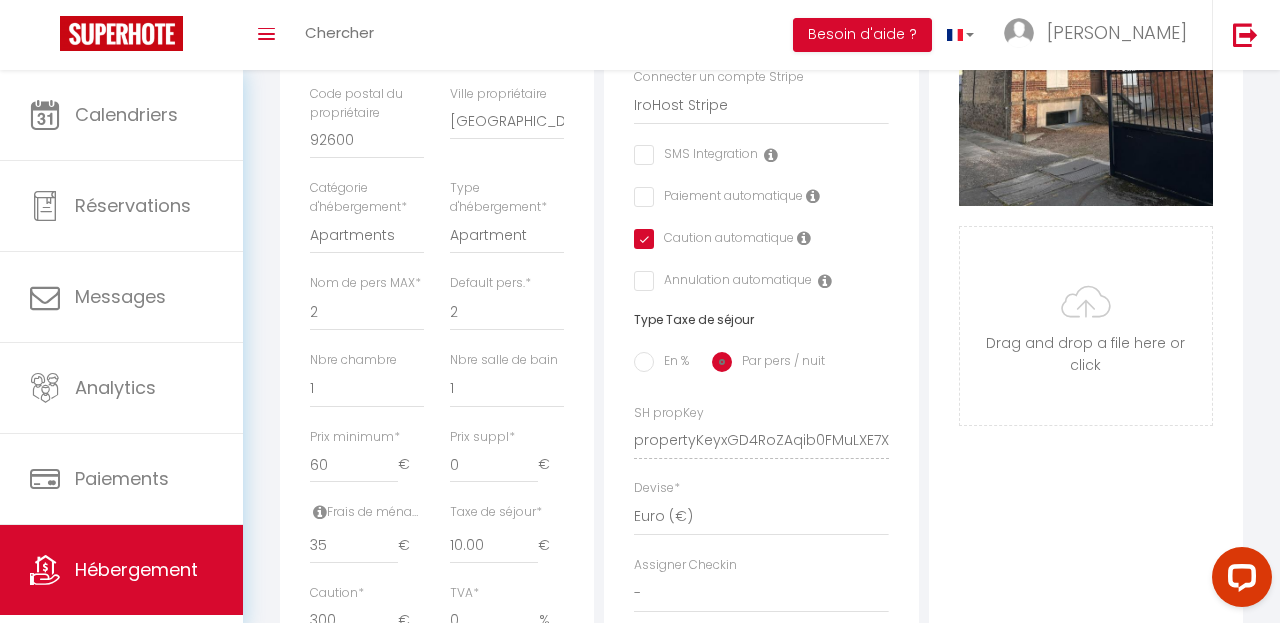 scroll, scrollTop: 625, scrollLeft: 0, axis: vertical 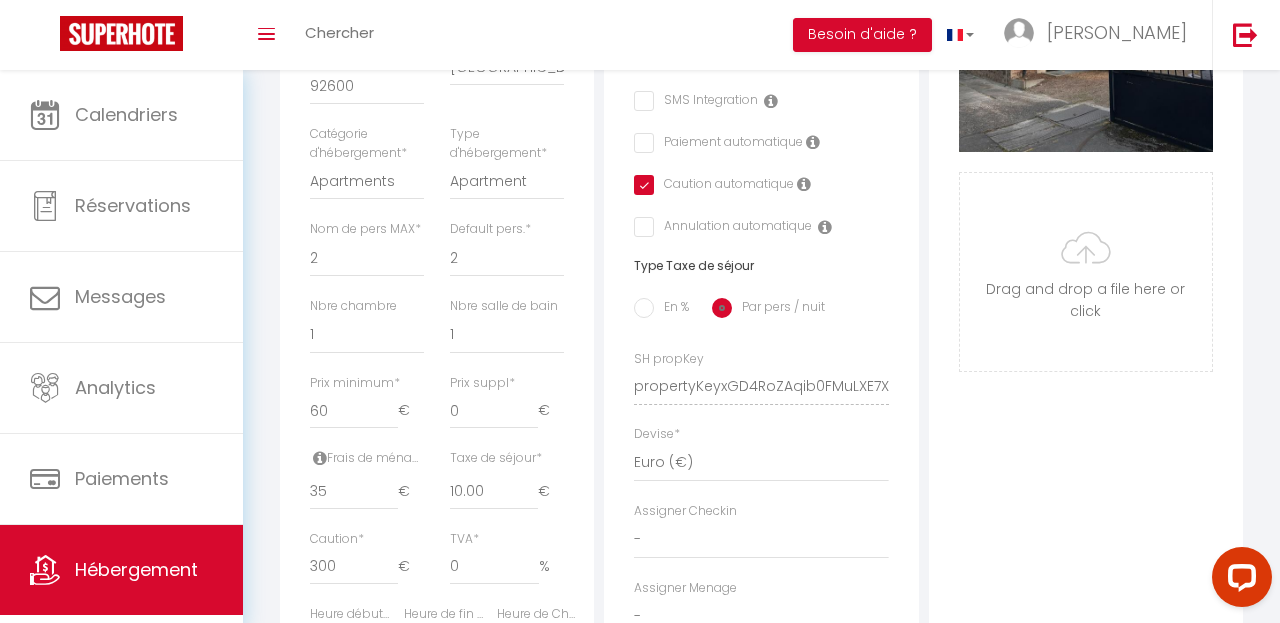 click on "Caution automatique" at bounding box center (724, 186) 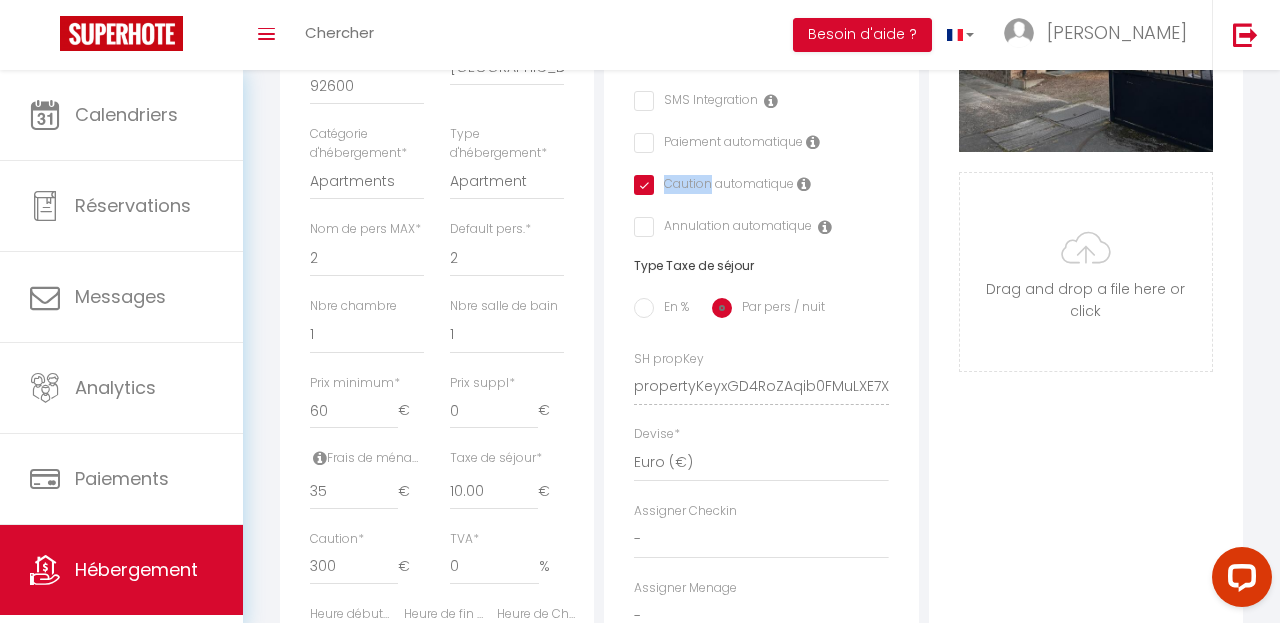 click on "Caution automatique" at bounding box center (724, 186) 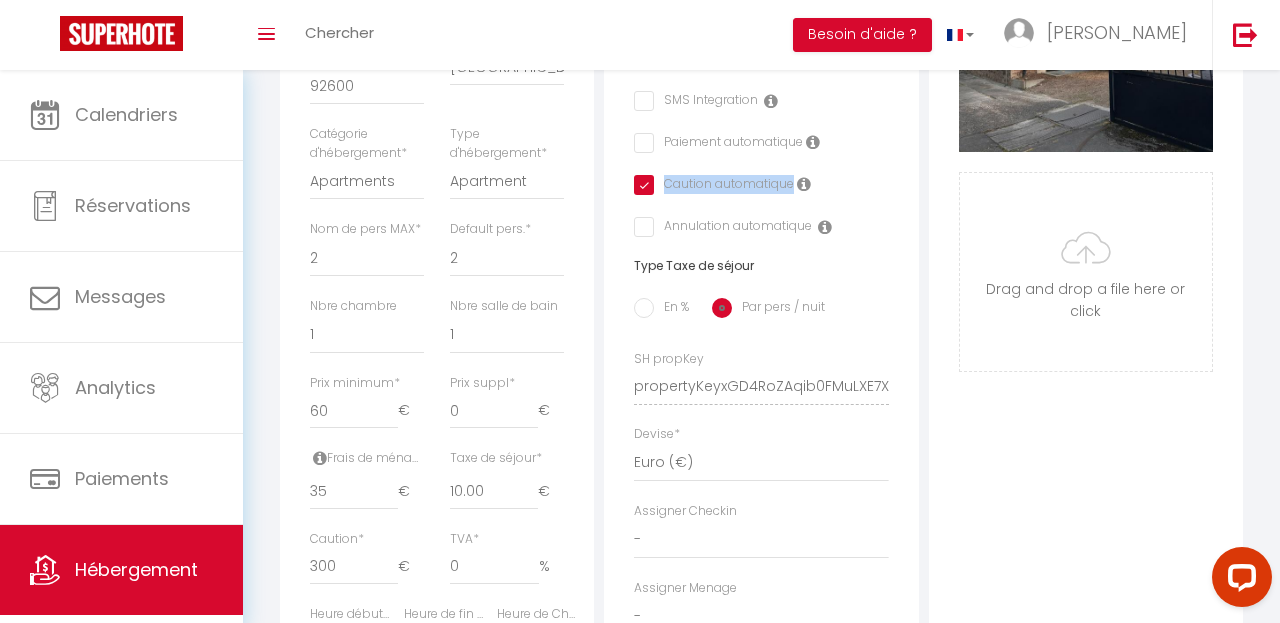 click on "Caution automatique" at bounding box center (724, 186) 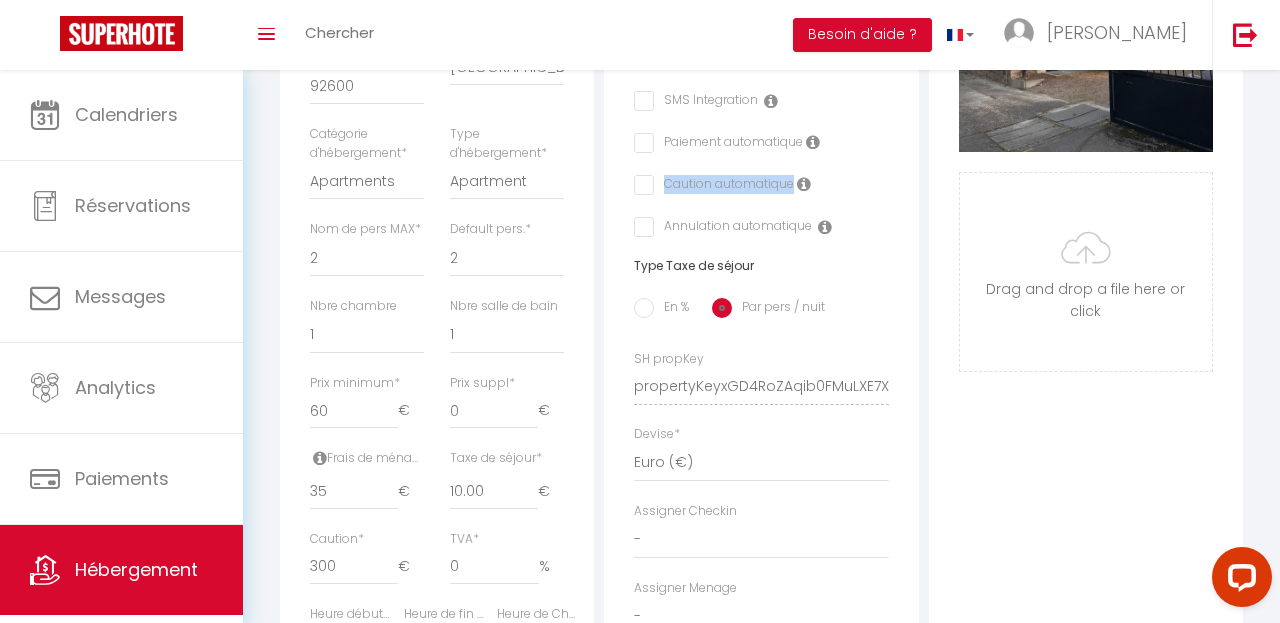 click at bounding box center (640, 185) 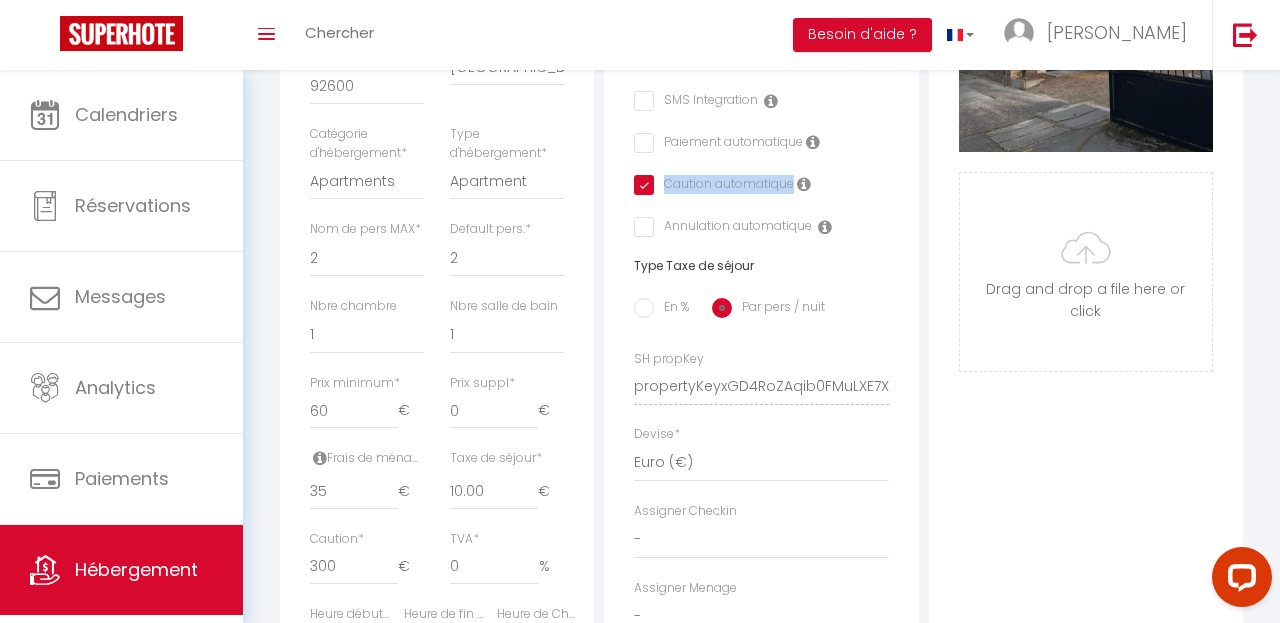 click at bounding box center [640, 185] 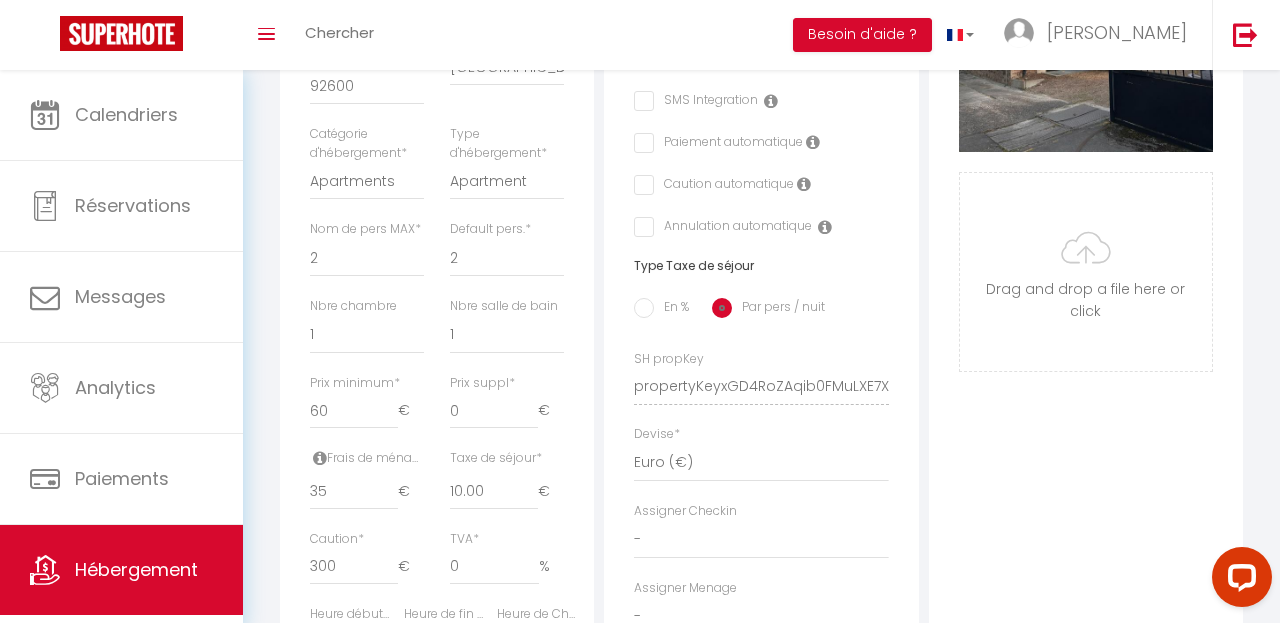 click on "Caution automatique" at bounding box center (761, 186) 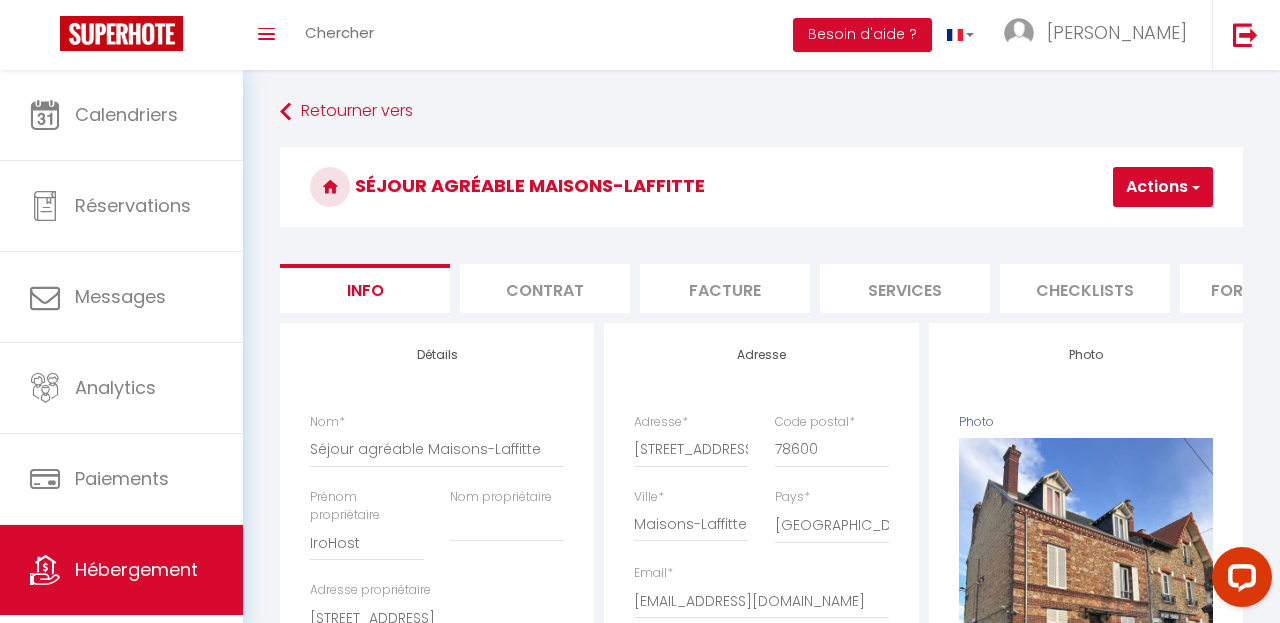 scroll, scrollTop: -1, scrollLeft: 0, axis: vertical 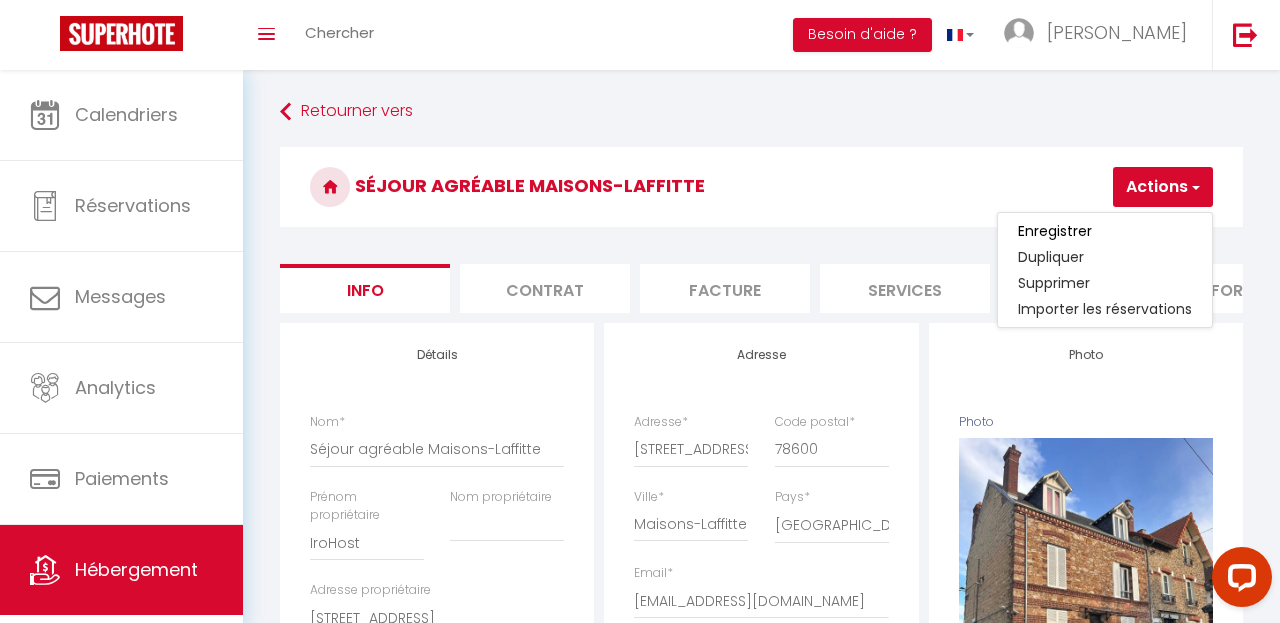 click on "Enregistrer" at bounding box center [1105, 231] 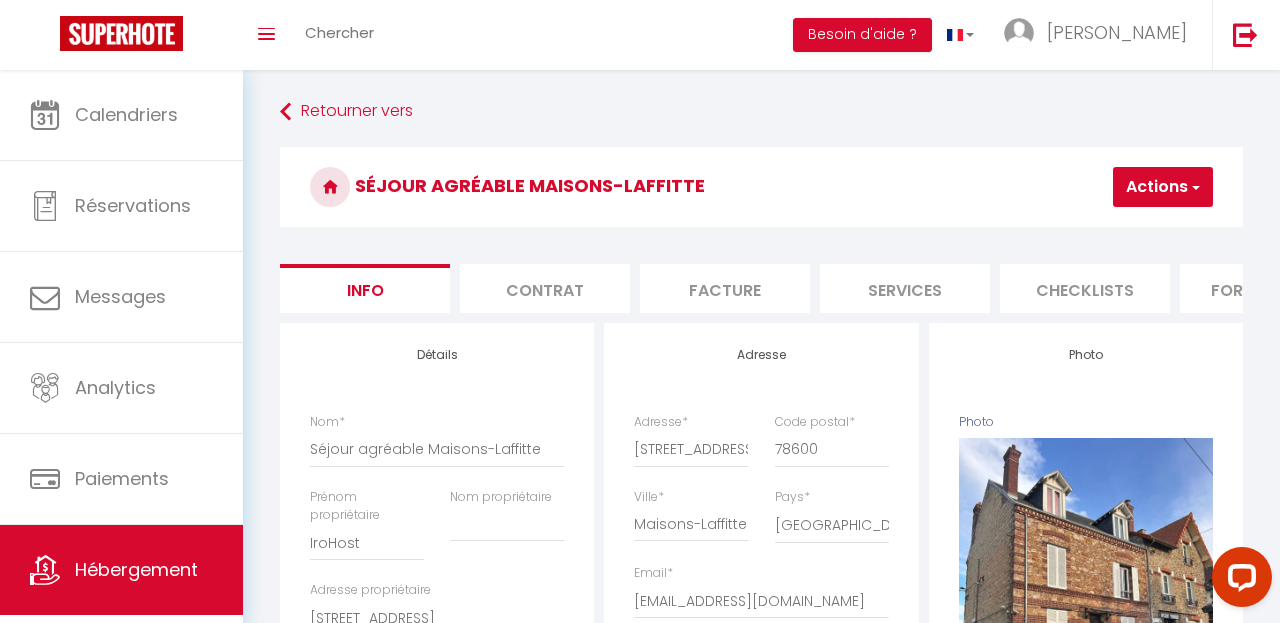 click on "Actions" at bounding box center (1163, 187) 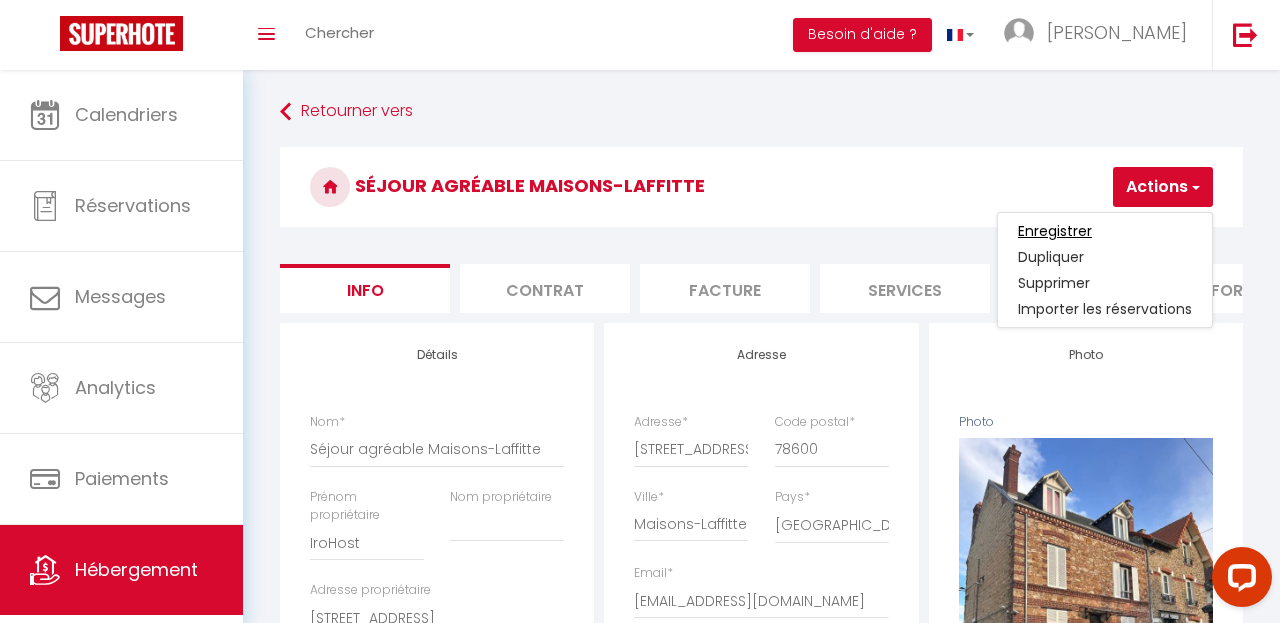 click on "Enregistrer" at bounding box center [1055, 231] 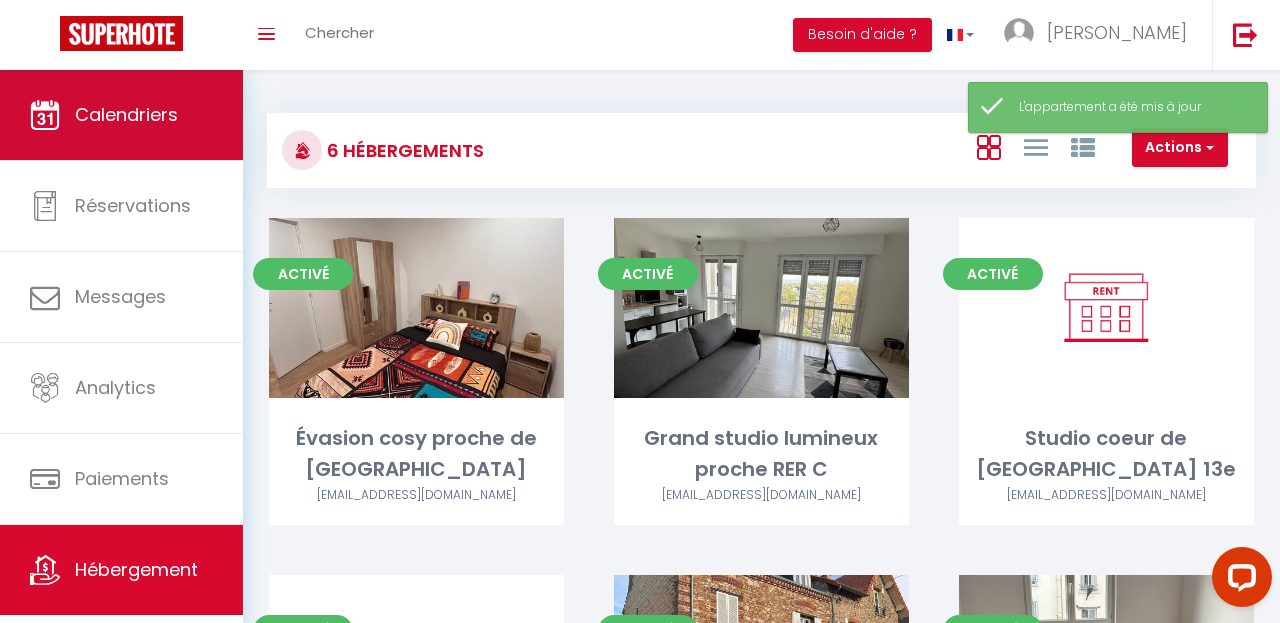 click on "Calendriers" at bounding box center (121, 115) 